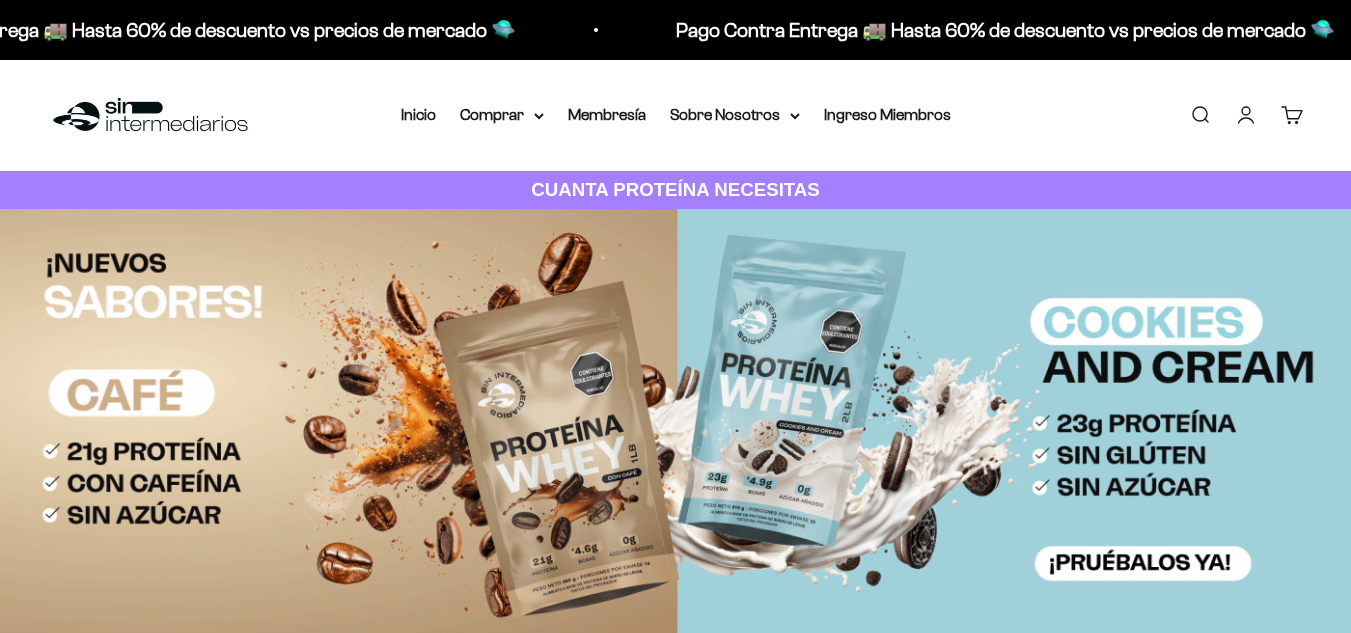 scroll, scrollTop: 0, scrollLeft: 0, axis: both 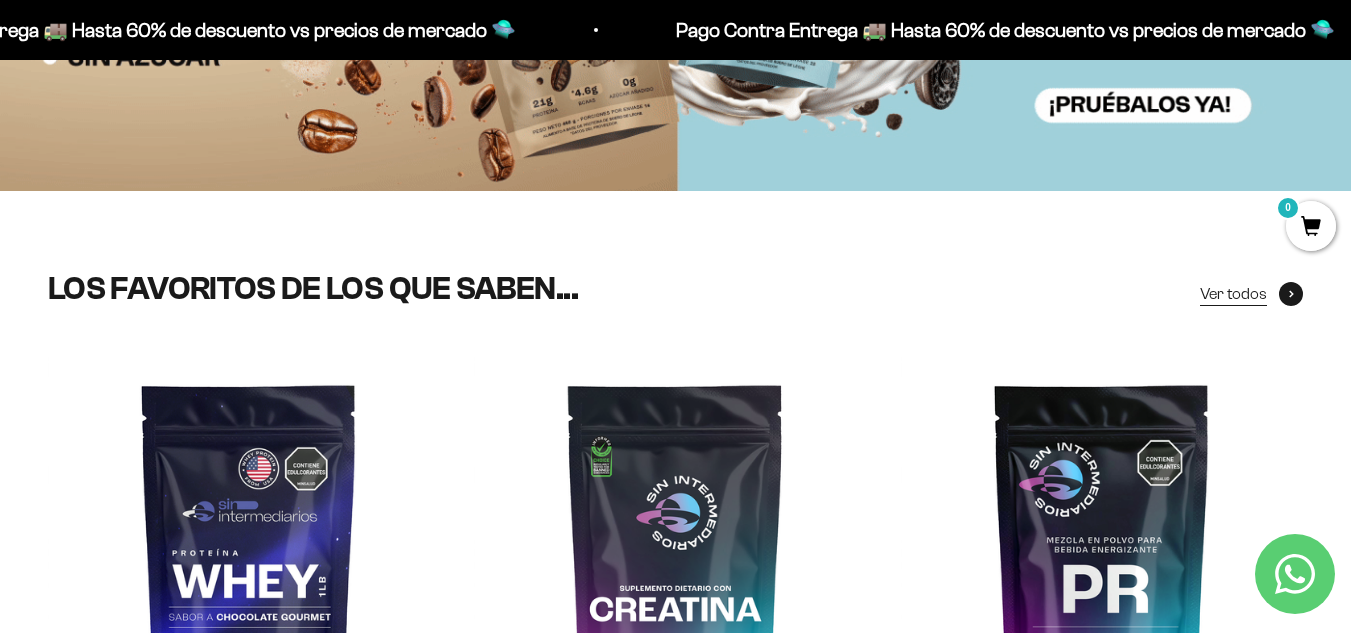 click on "Ver todos" at bounding box center [1233, 294] 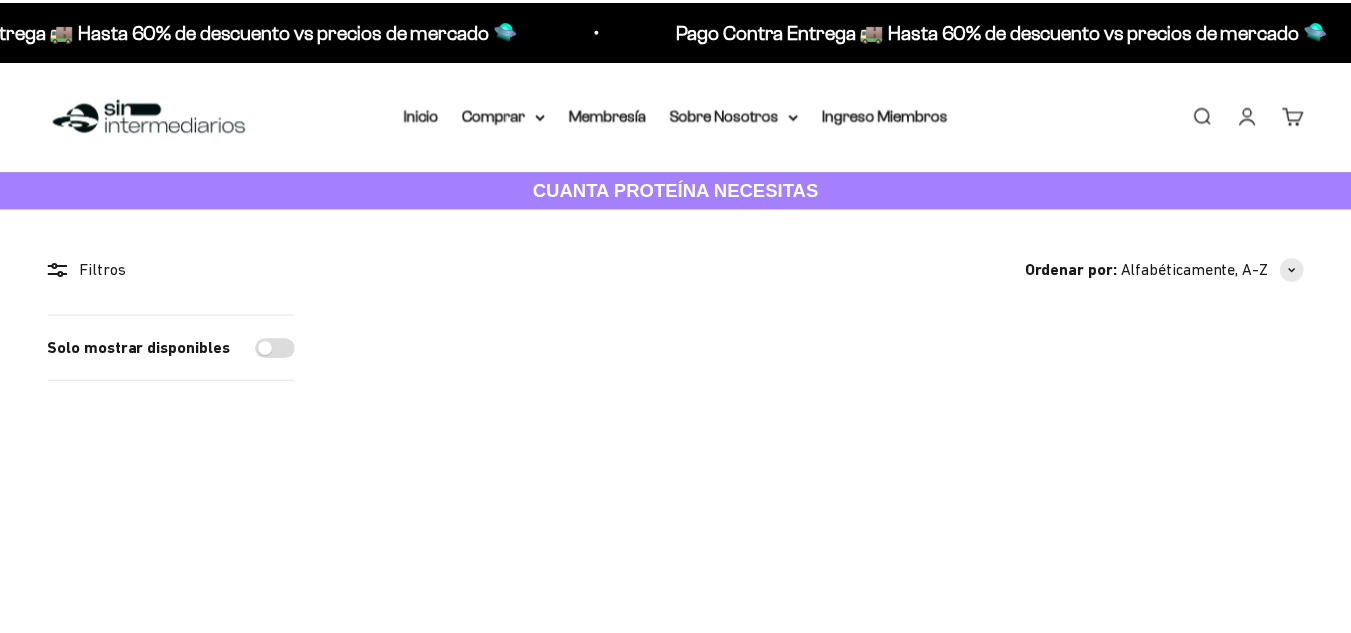 scroll, scrollTop: 0, scrollLeft: 0, axis: both 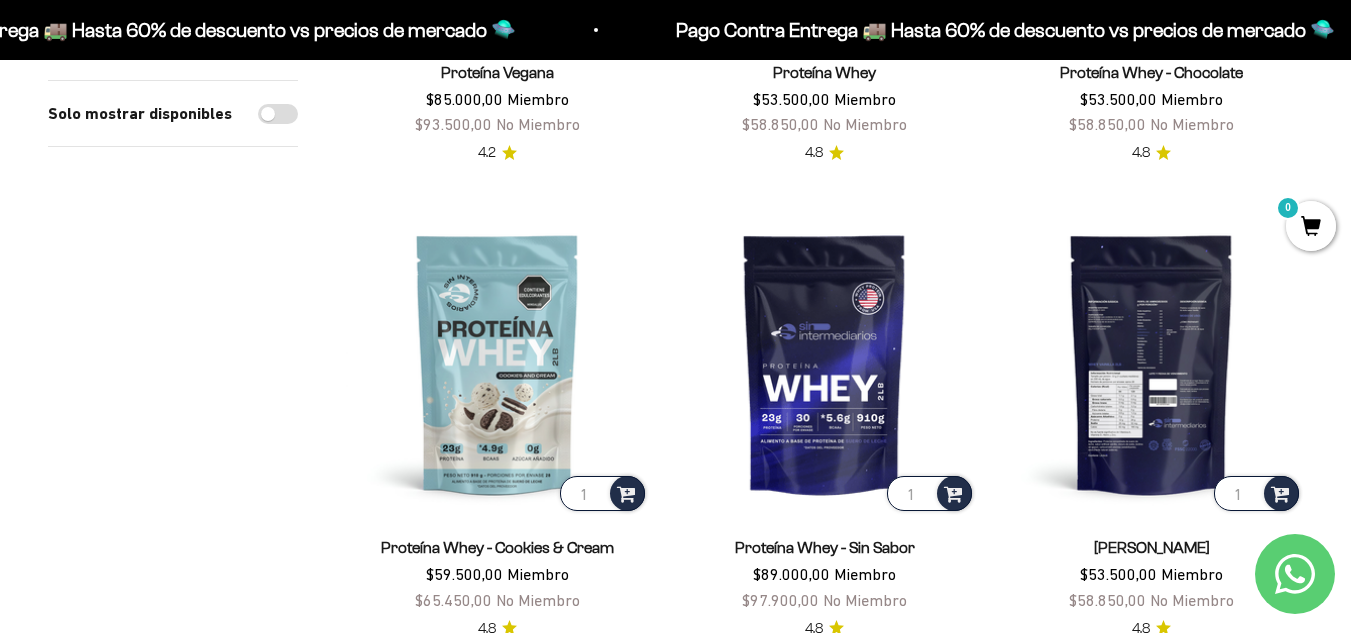 click at bounding box center (1151, 363) 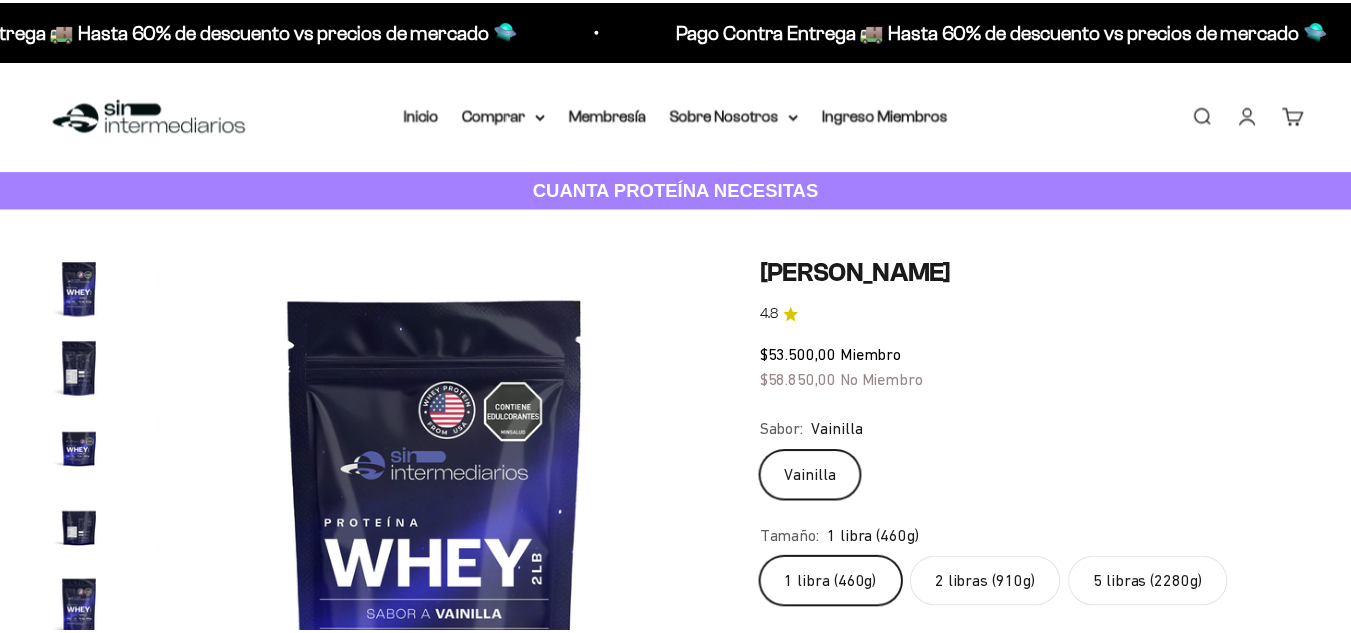 scroll, scrollTop: 0, scrollLeft: 0, axis: both 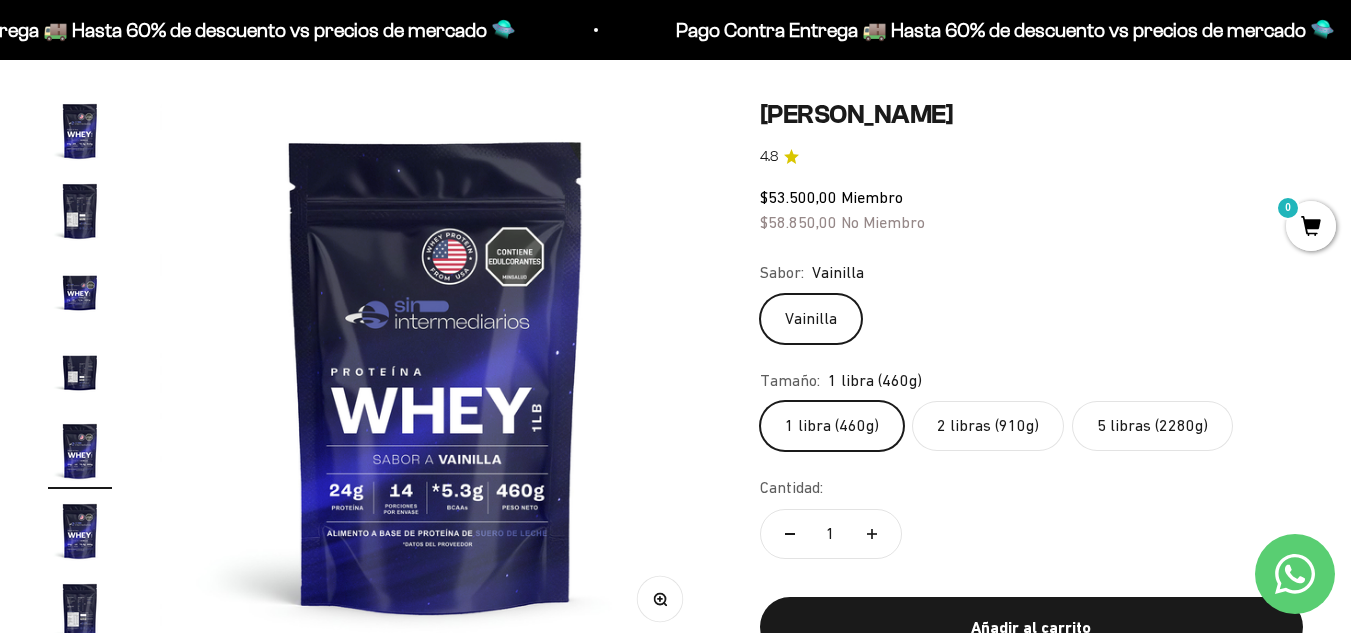 click on "2 libras (910g)" 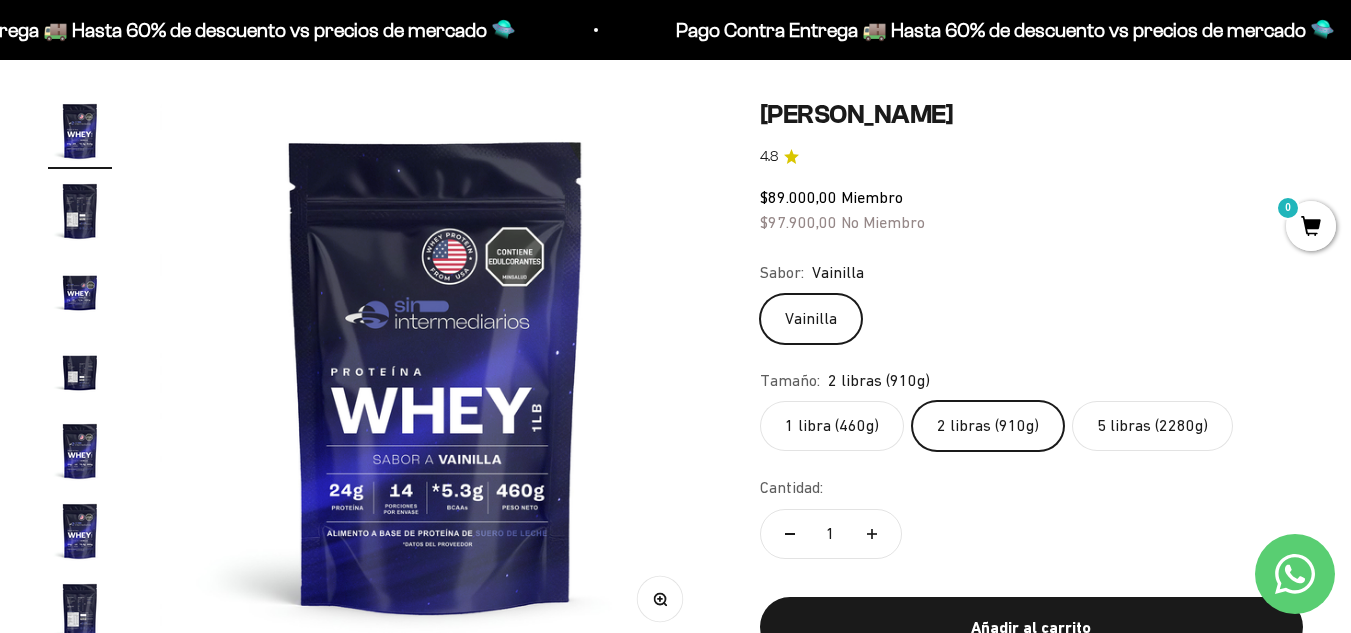 scroll, scrollTop: 0, scrollLeft: 0, axis: both 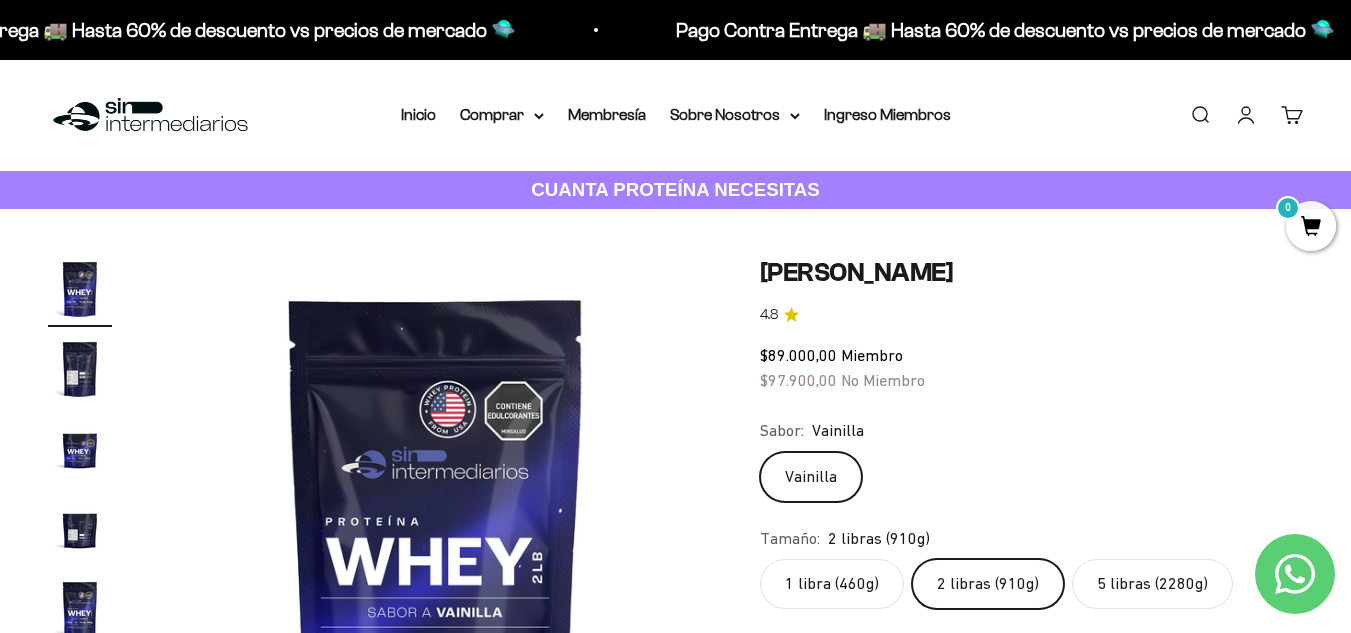 click on "Iniciar sesión" at bounding box center (1246, 115) 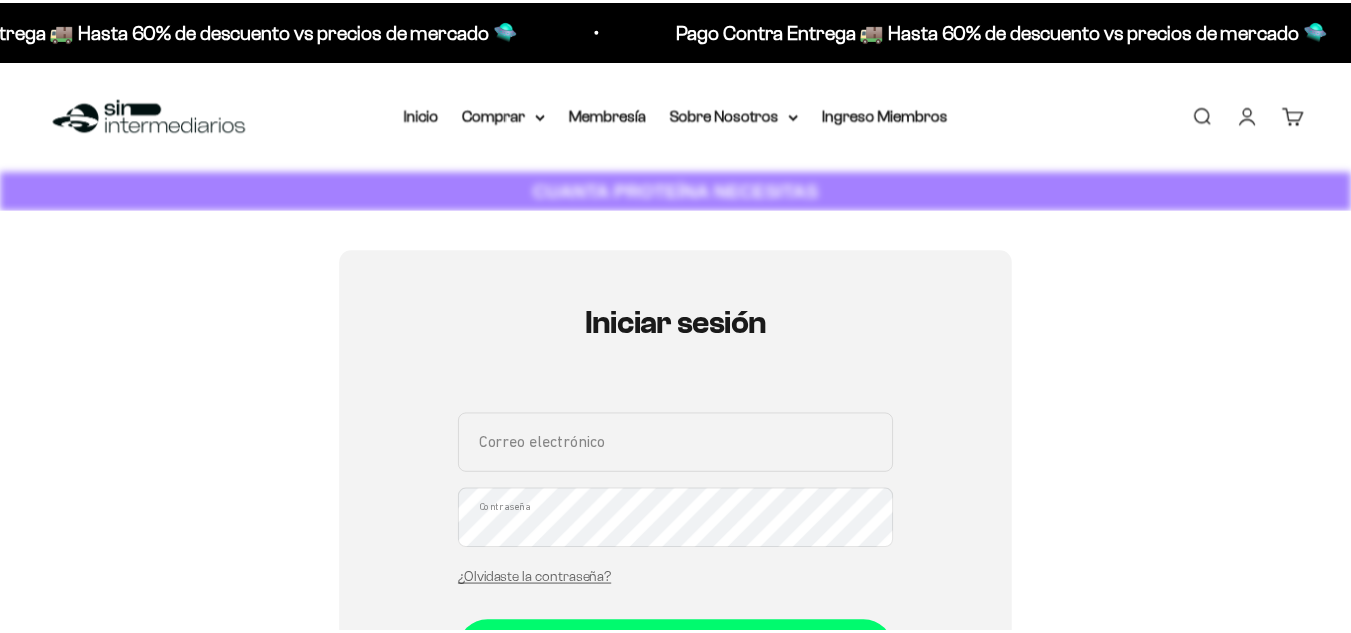 scroll, scrollTop: 0, scrollLeft: 0, axis: both 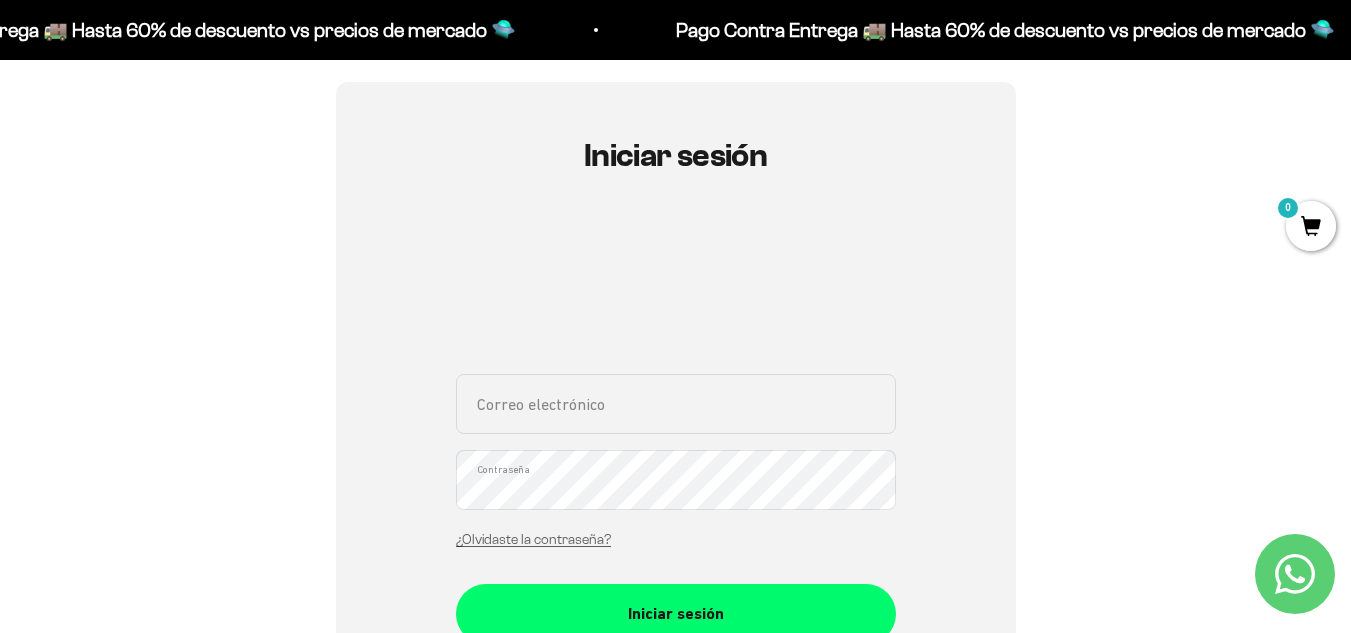 click on "Correo electrónico" at bounding box center (676, 404) 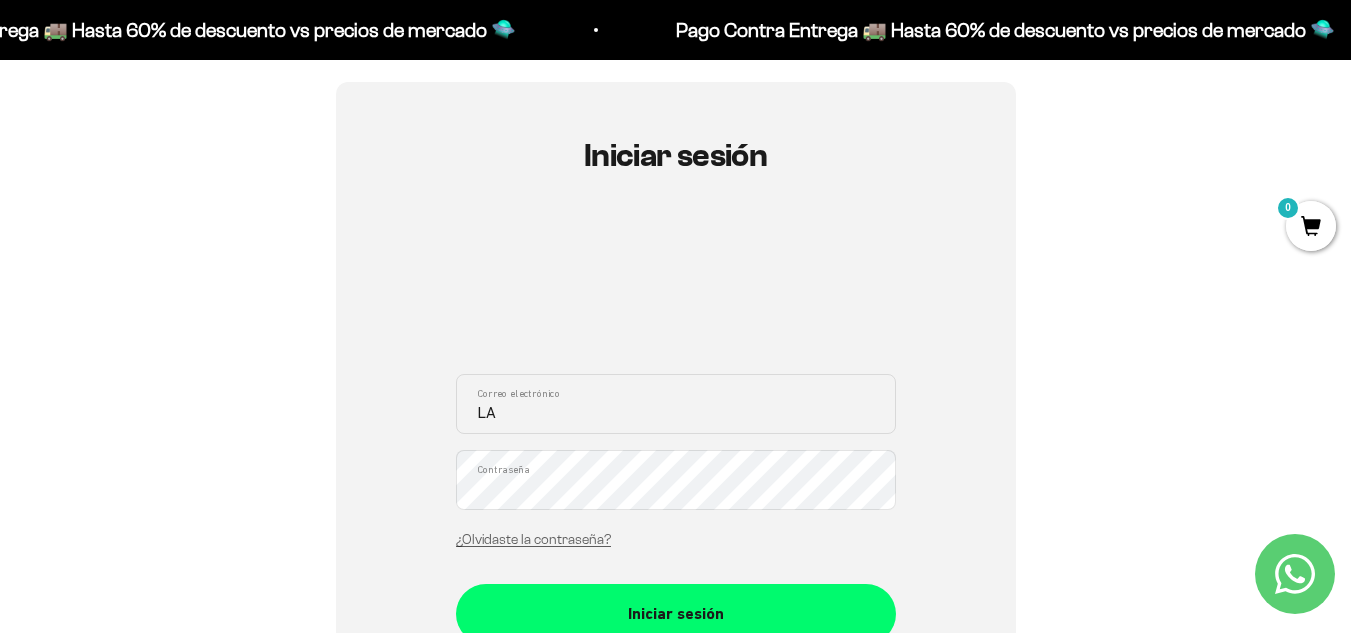 type on "L" 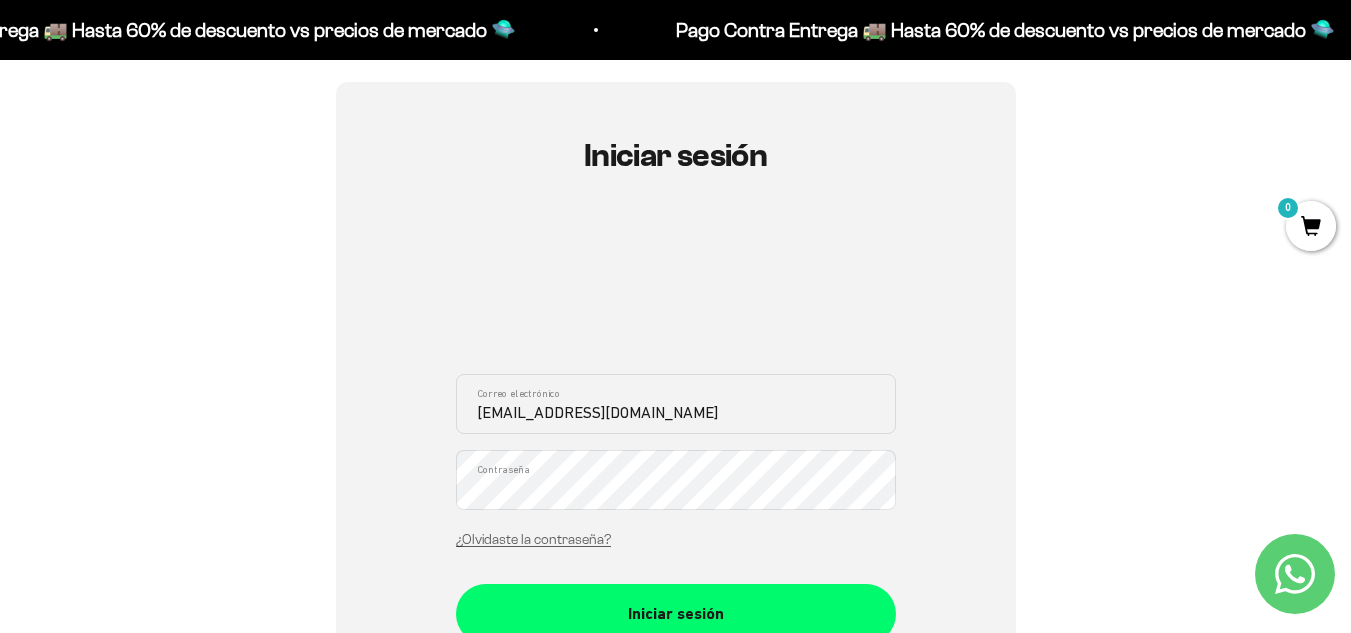 type on "lauravm21@hotmail.com" 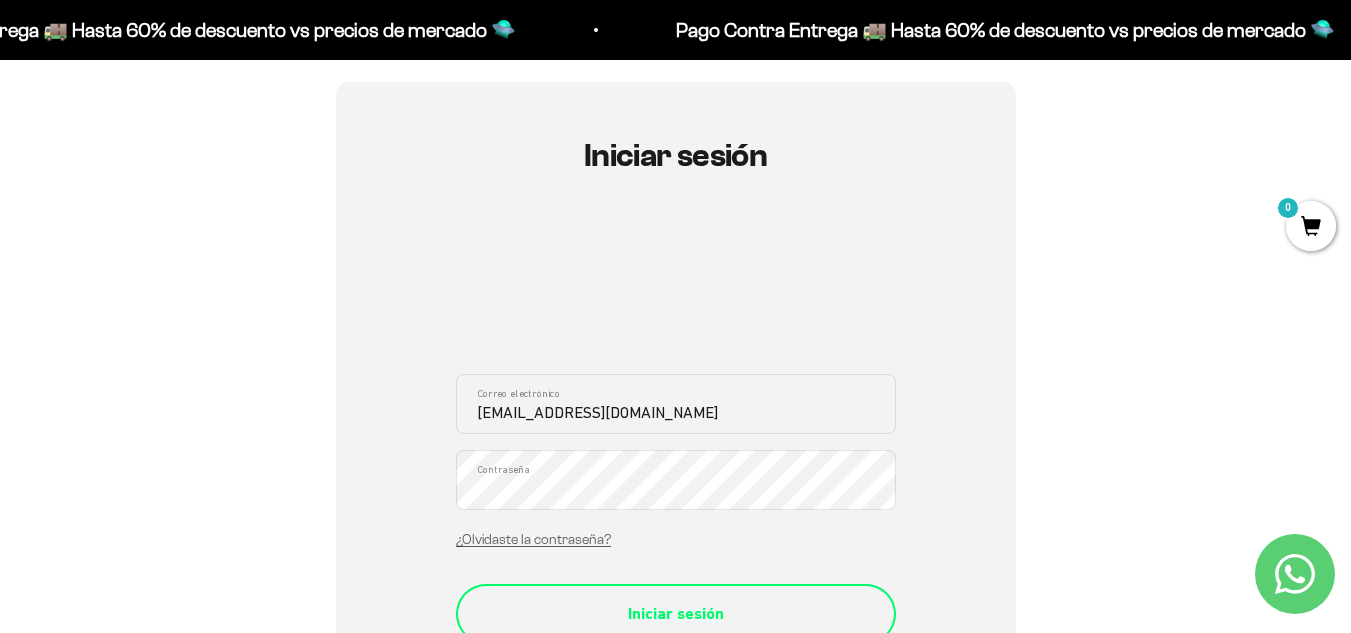 click on "Iniciar sesión" at bounding box center (676, 614) 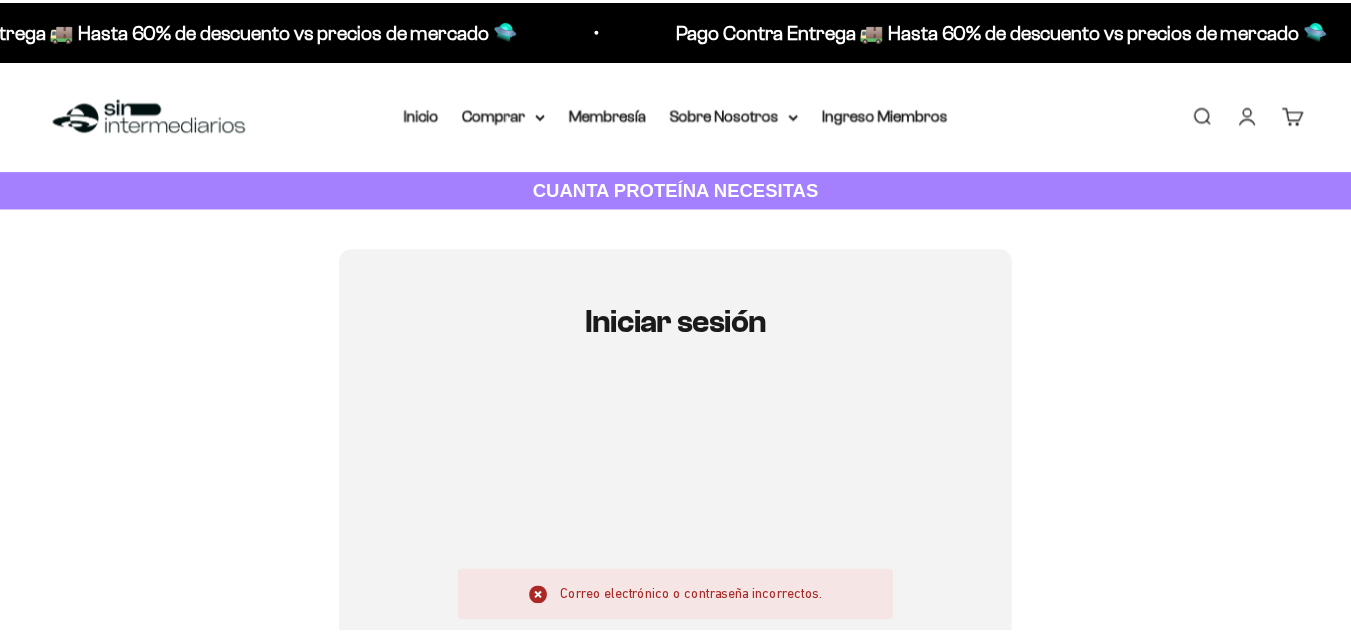 scroll, scrollTop: 0, scrollLeft: 0, axis: both 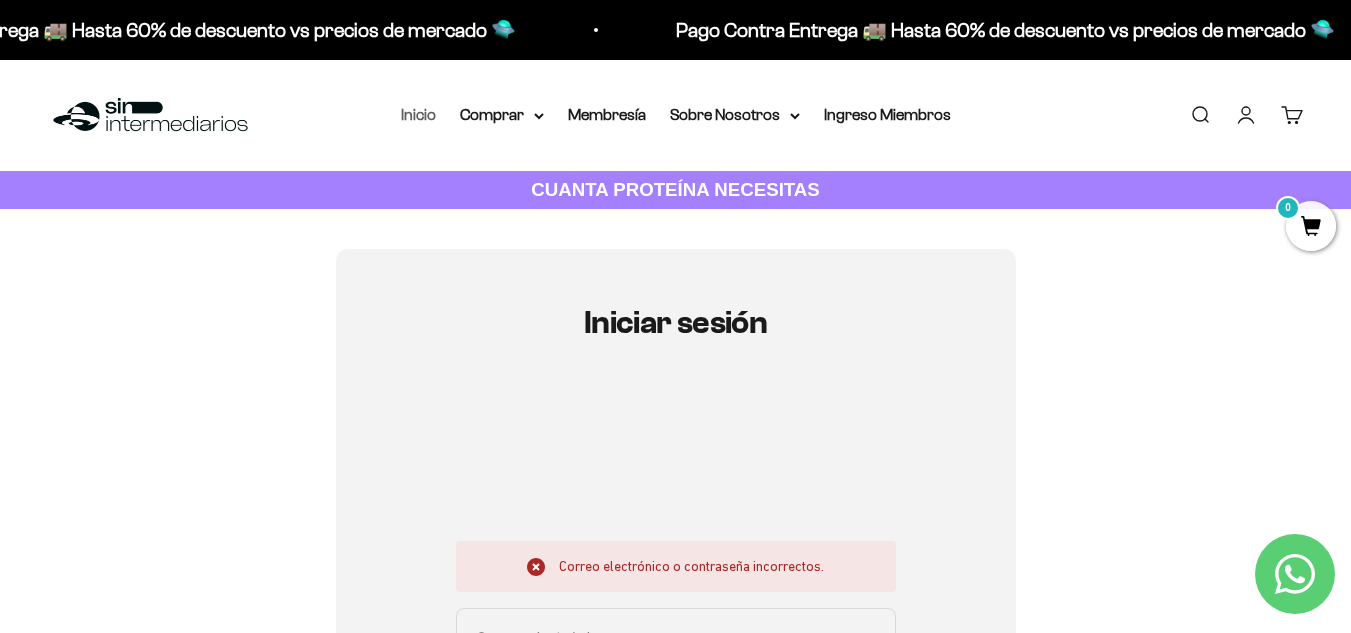 click on "Inicio" at bounding box center [418, 114] 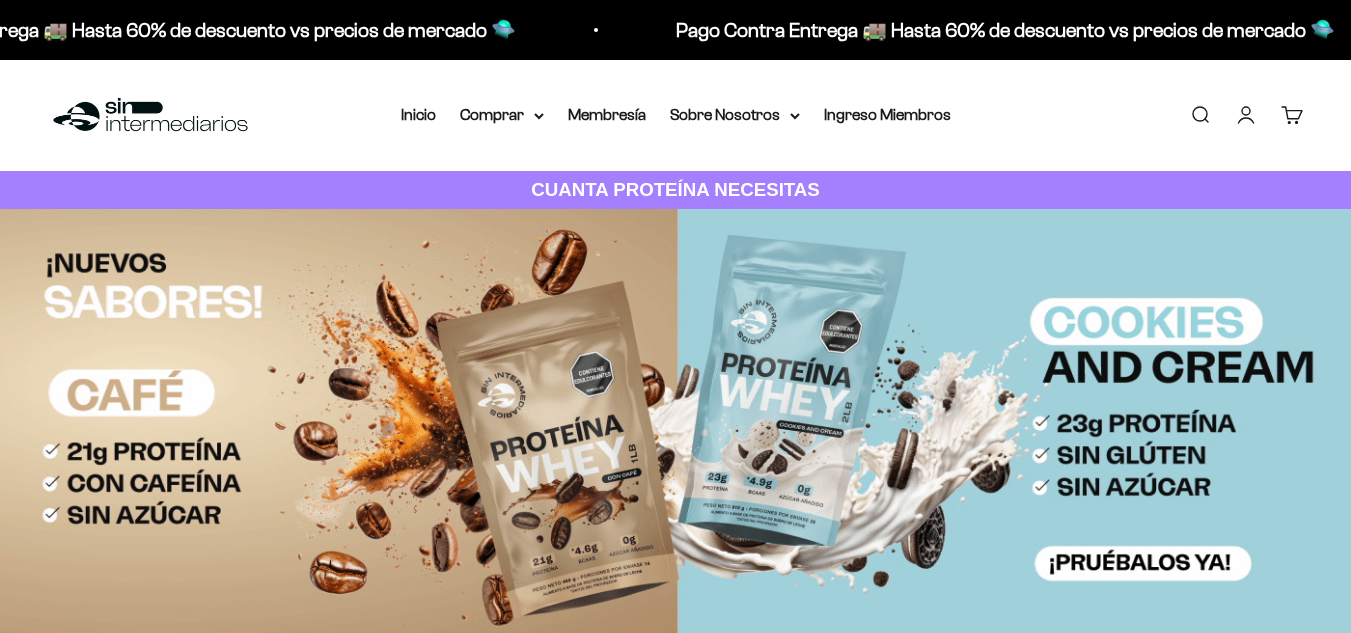 scroll, scrollTop: 0, scrollLeft: 0, axis: both 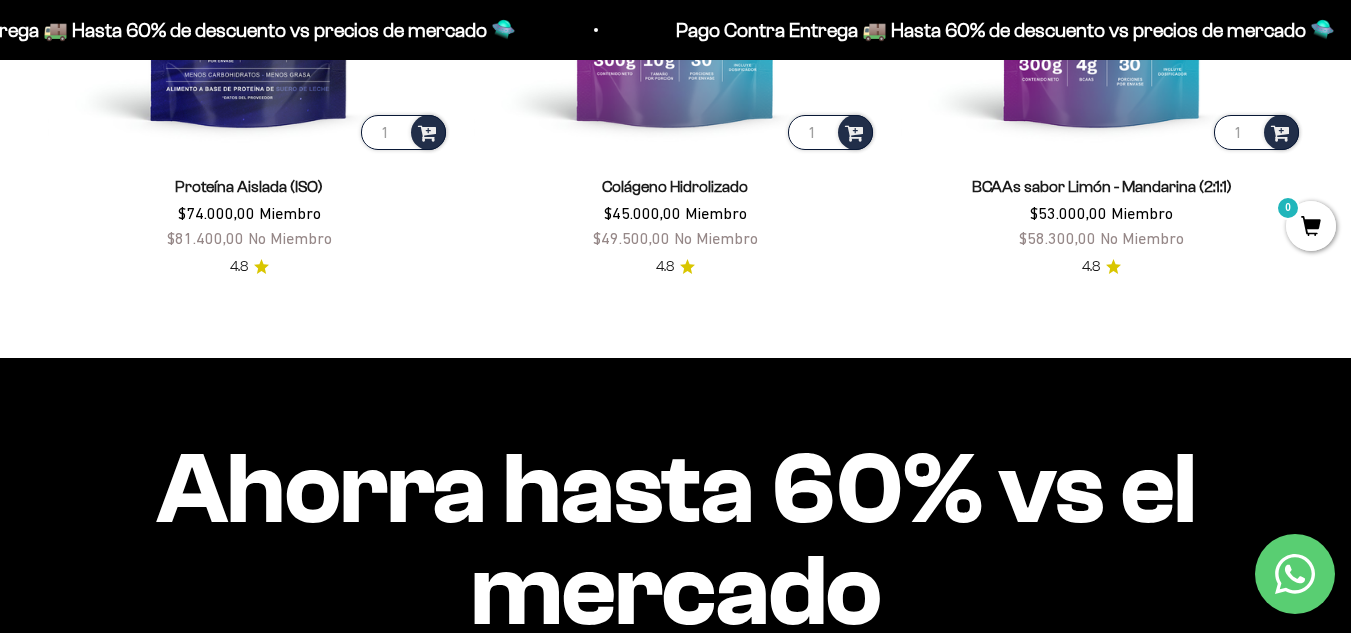 drag, startPoint x: 1360, startPoint y: 30, endPoint x: 1365, endPoint y: 145, distance: 115.10864 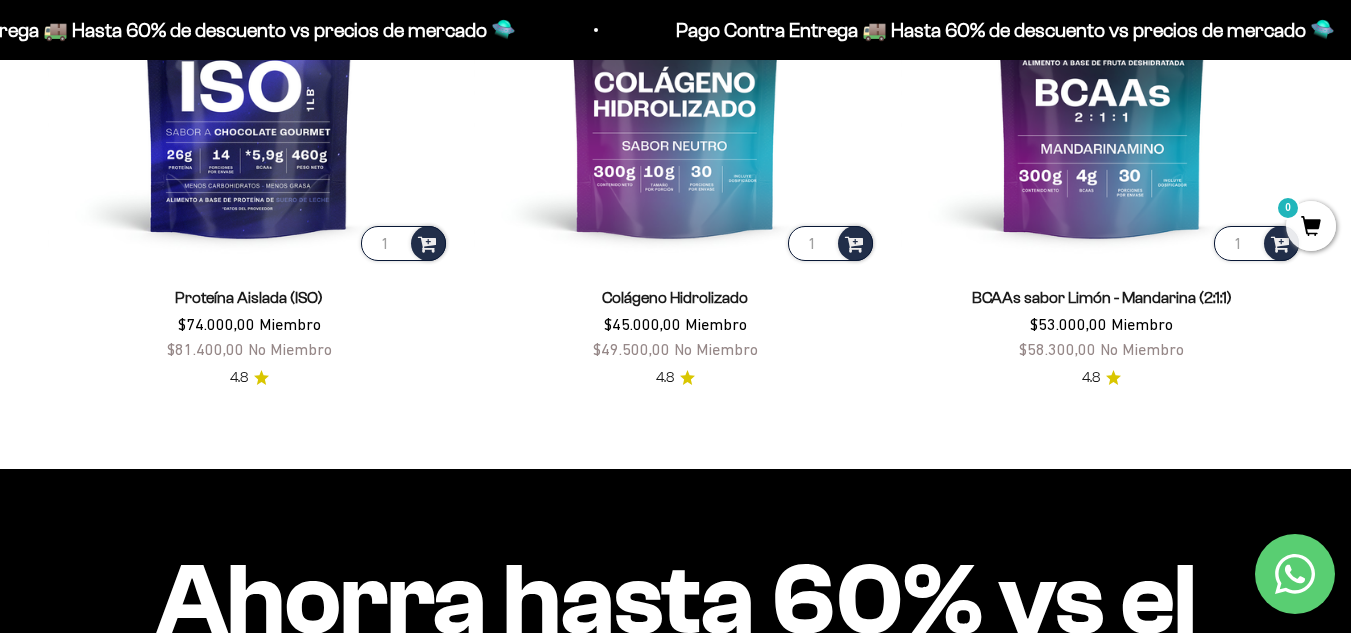 scroll, scrollTop: 1539, scrollLeft: 0, axis: vertical 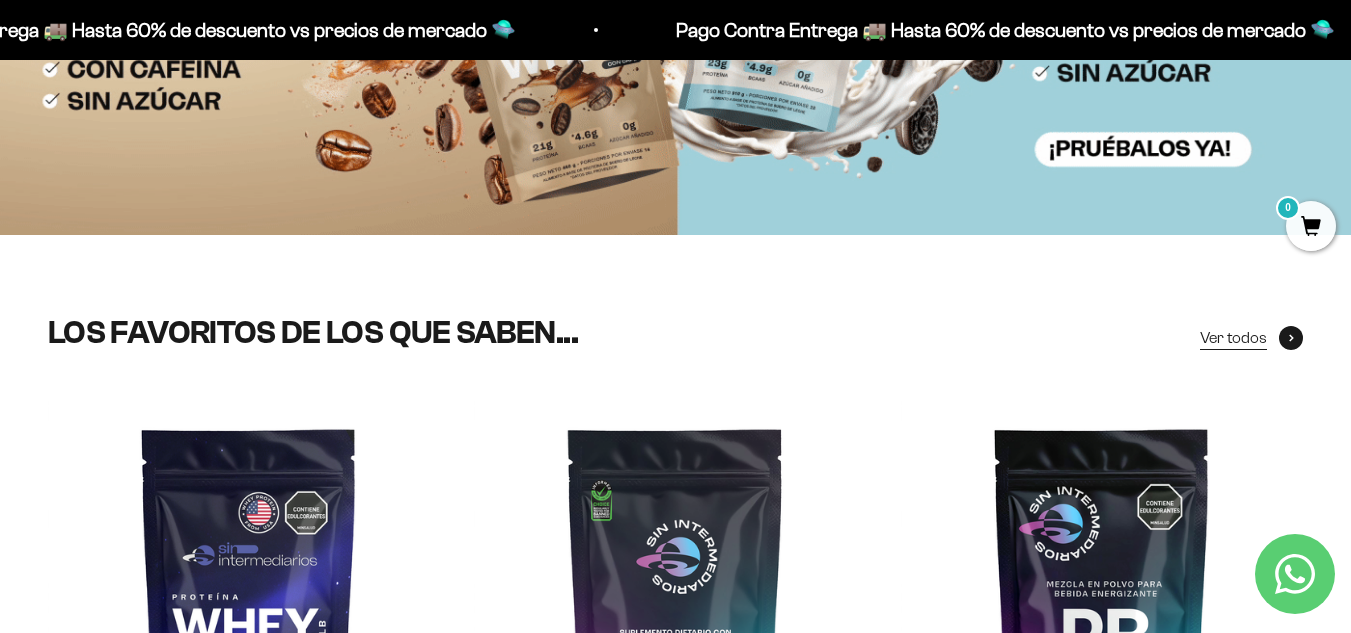 click on "Ver todos" at bounding box center (1233, 338) 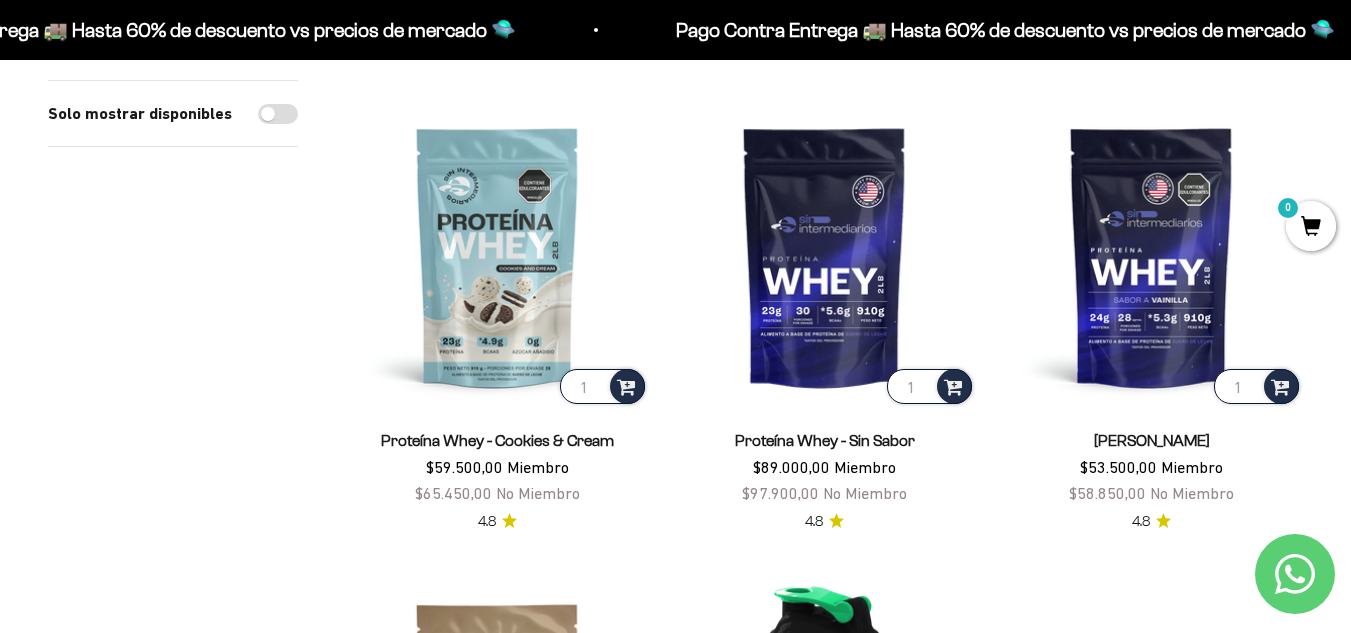 scroll, scrollTop: 4040, scrollLeft: 0, axis: vertical 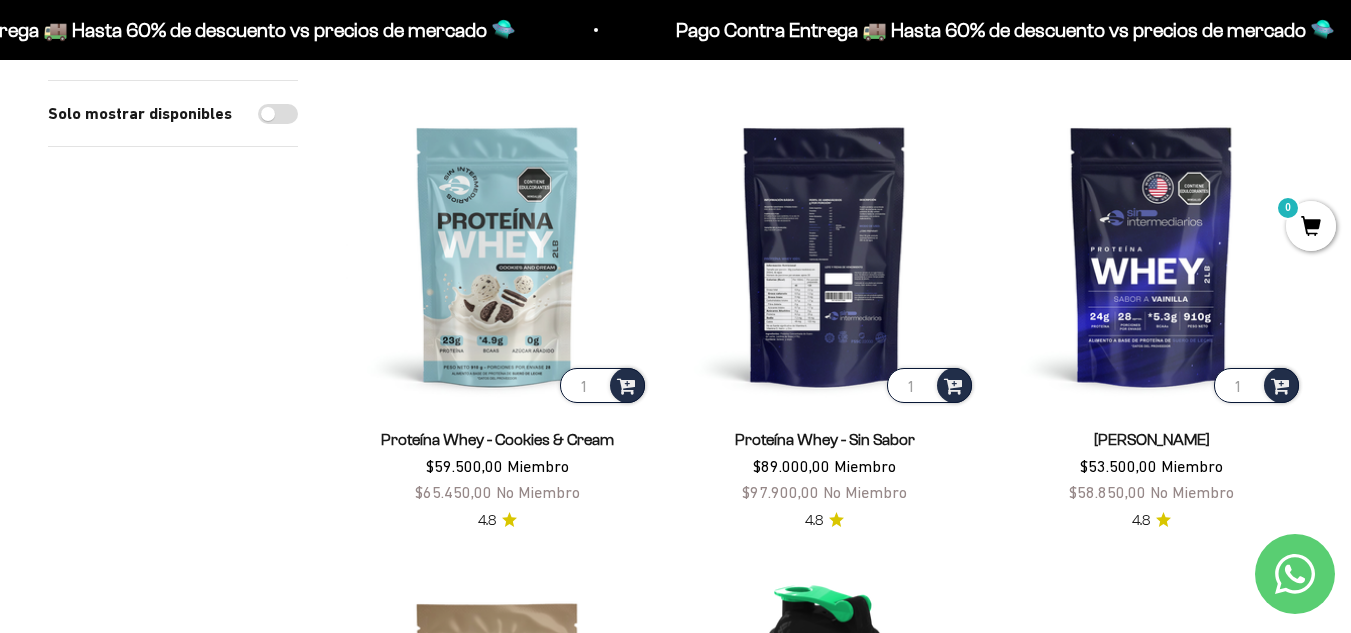 click at bounding box center (824, 255) 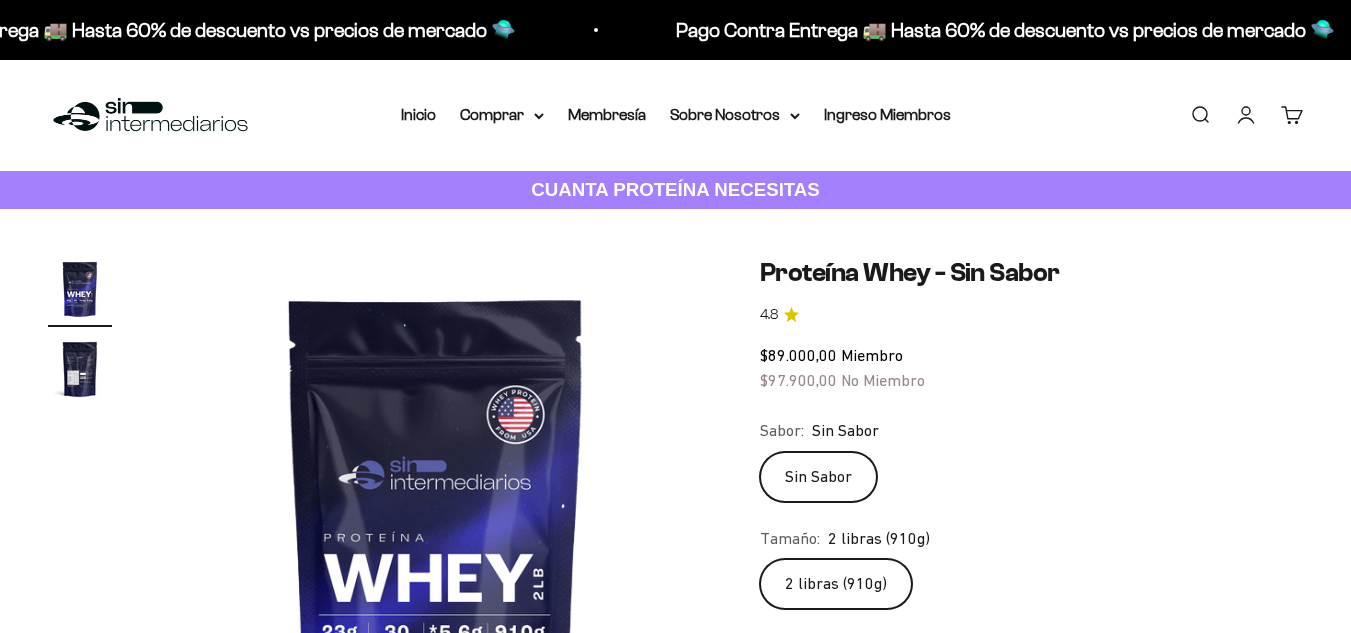 scroll, scrollTop: 0, scrollLeft: 0, axis: both 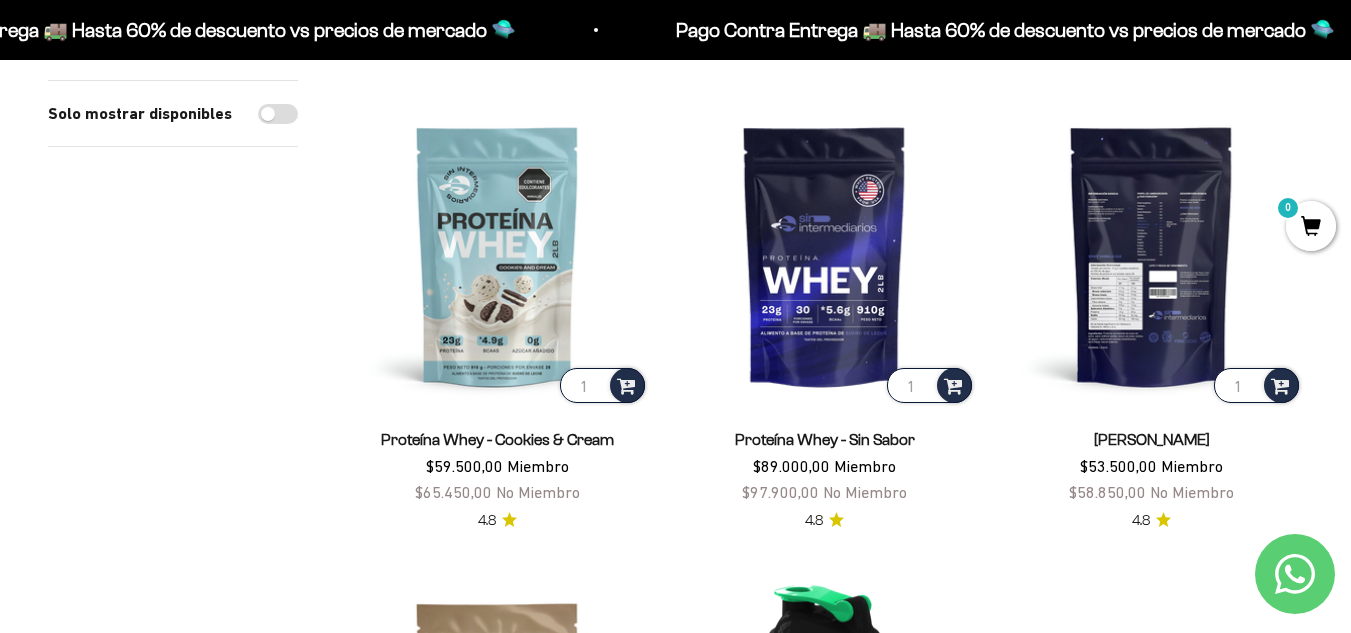 click at bounding box center [1151, 255] 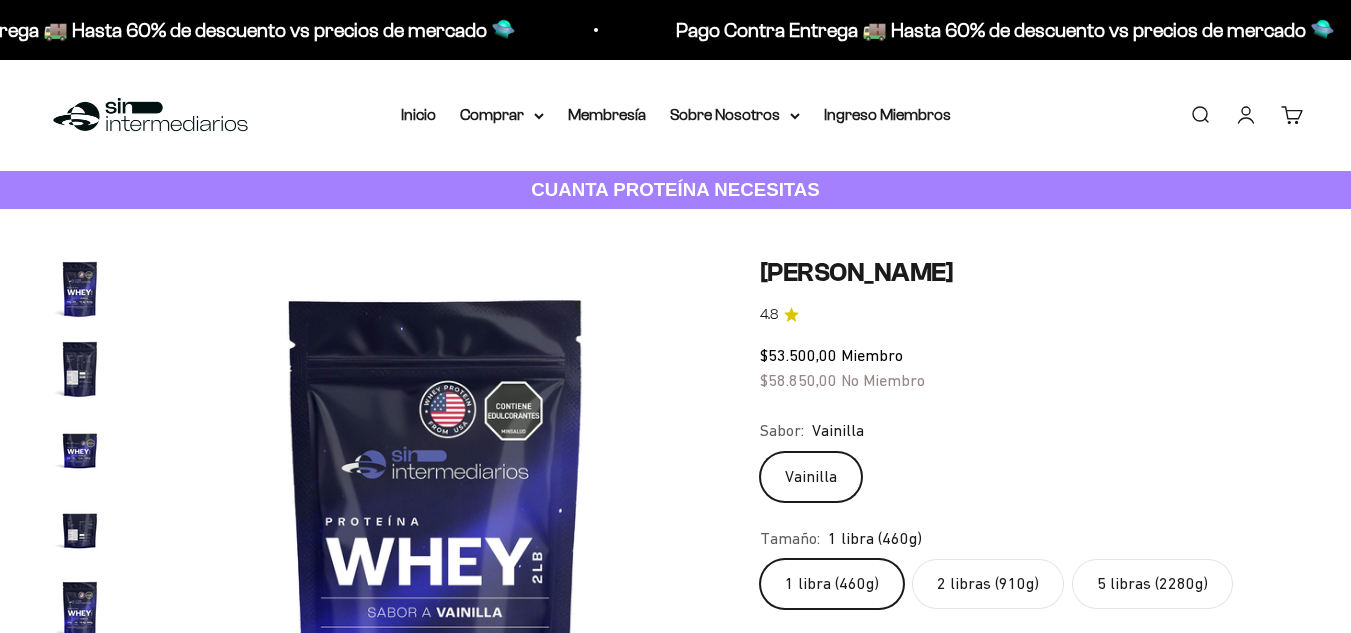 scroll, scrollTop: 0, scrollLeft: 0, axis: both 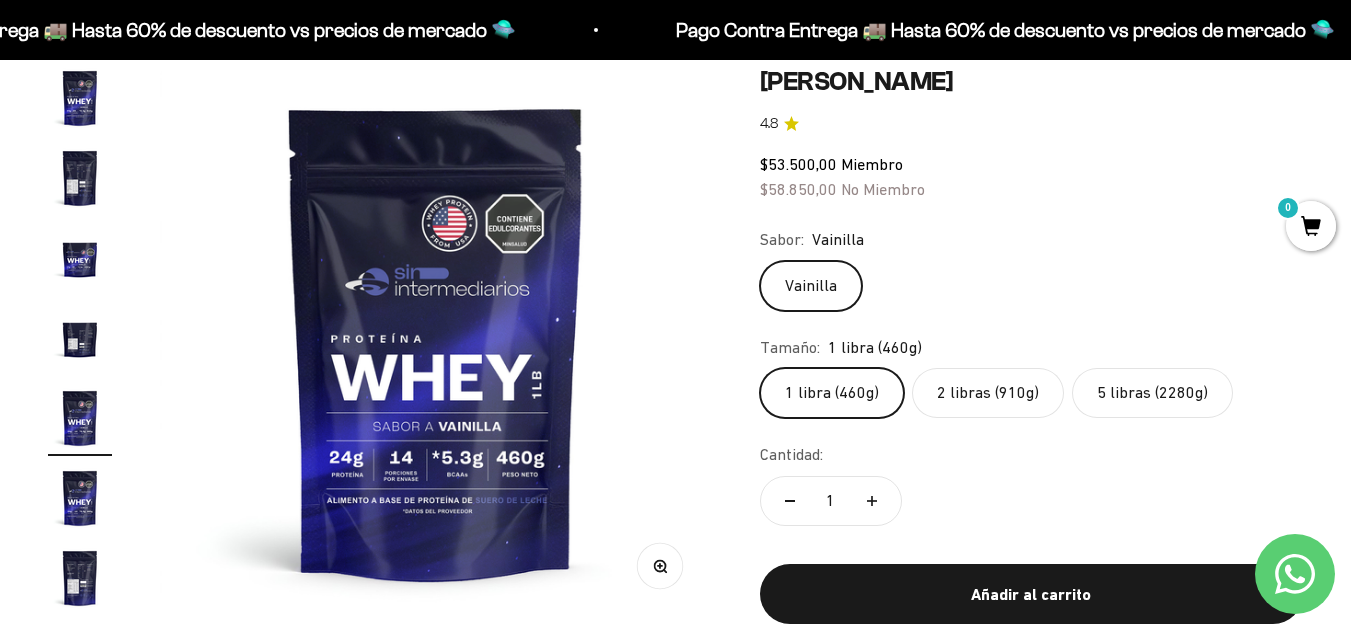 drag, startPoint x: 1358, startPoint y: 36, endPoint x: 1361, endPoint y: 53, distance: 17.262676 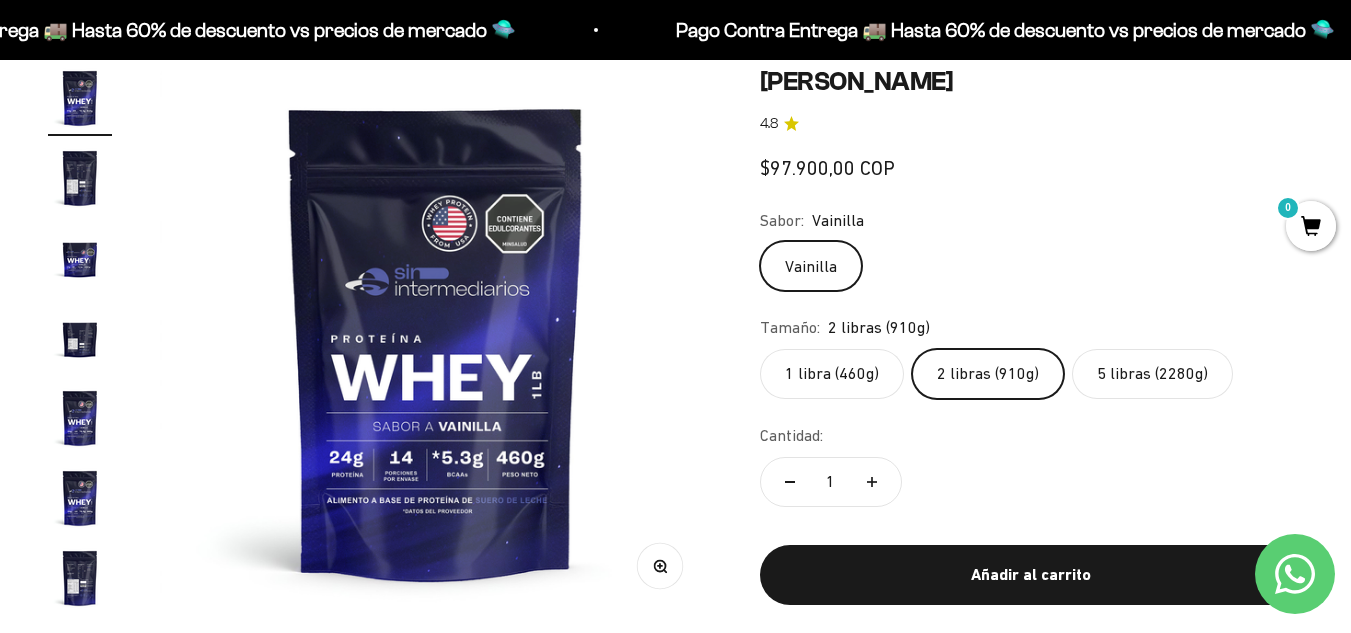 scroll, scrollTop: 0, scrollLeft: 0, axis: both 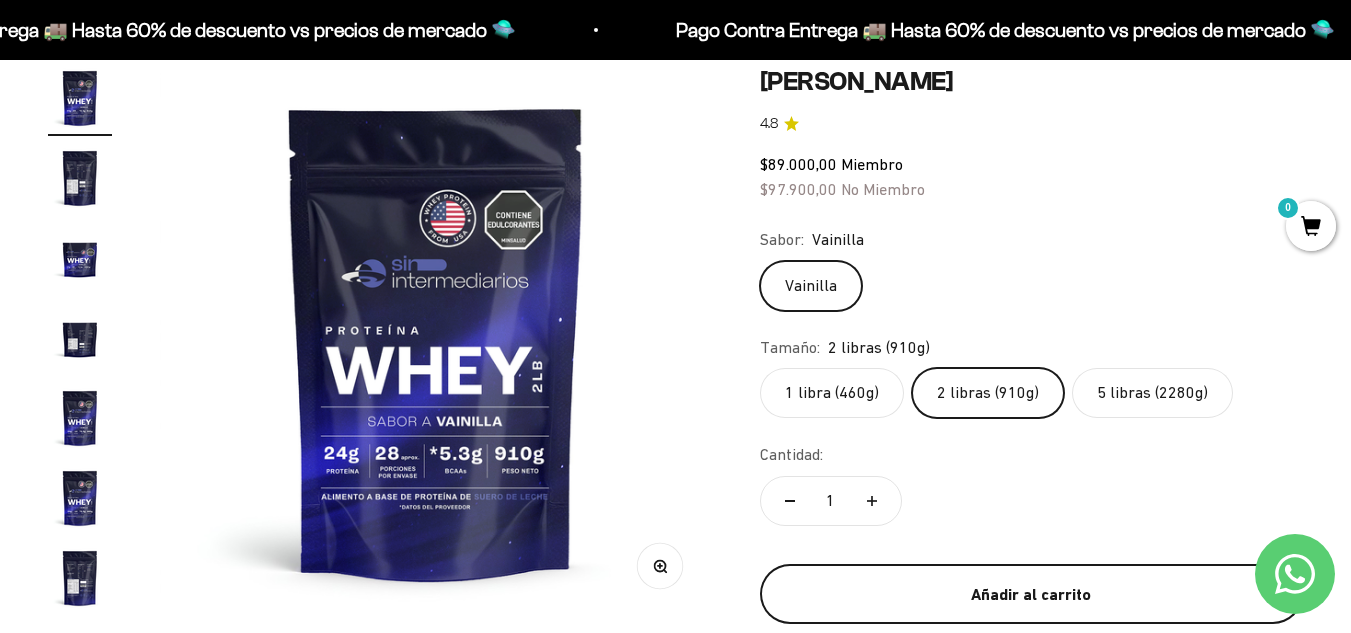 click on "Añadir al carrito" at bounding box center (1031, 595) 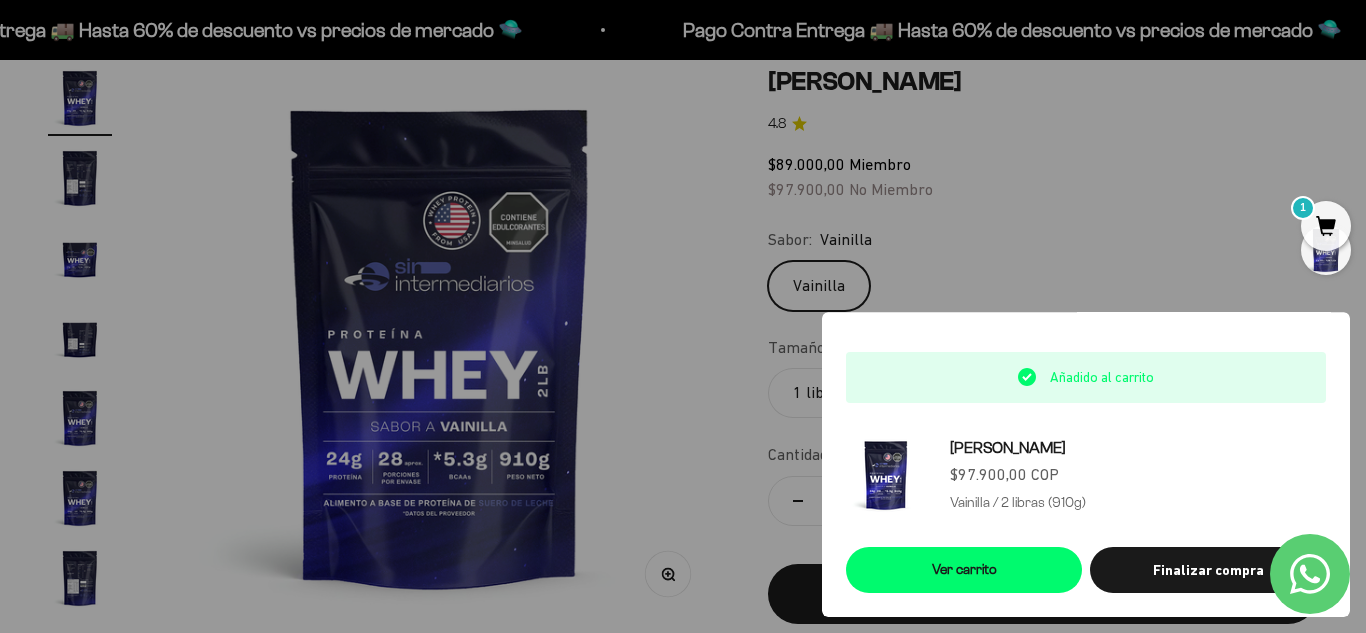 click at bounding box center [683, 316] 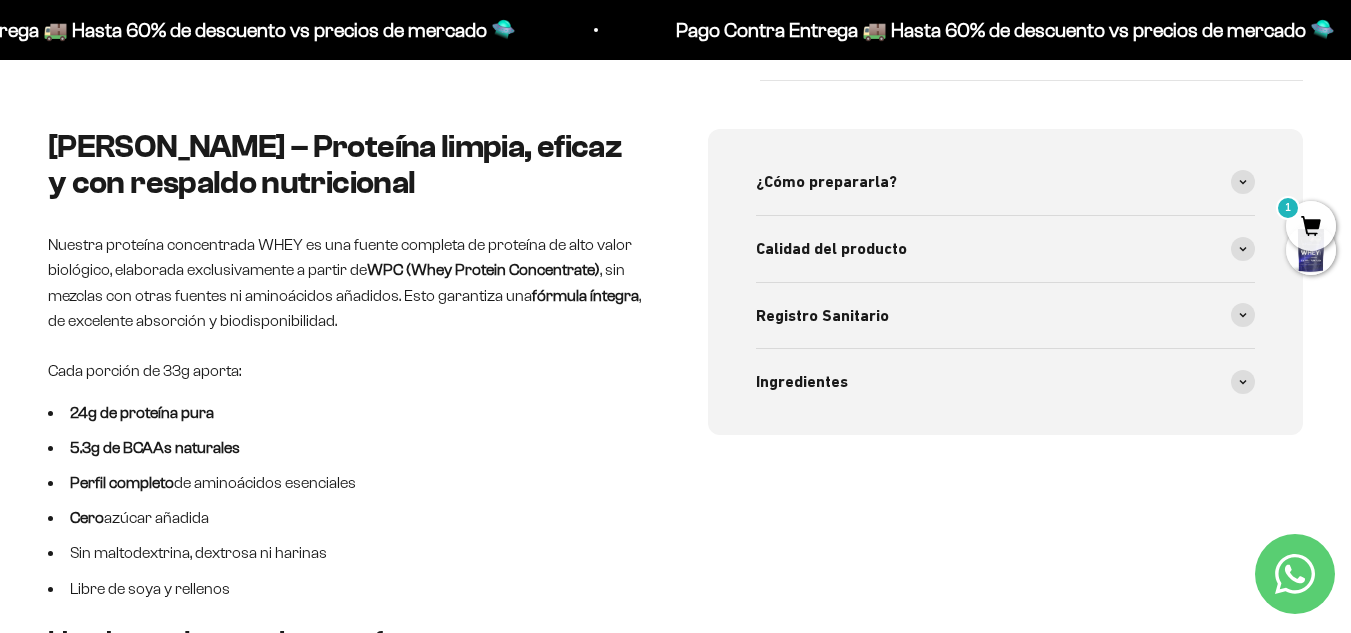 scroll, scrollTop: 724, scrollLeft: 0, axis: vertical 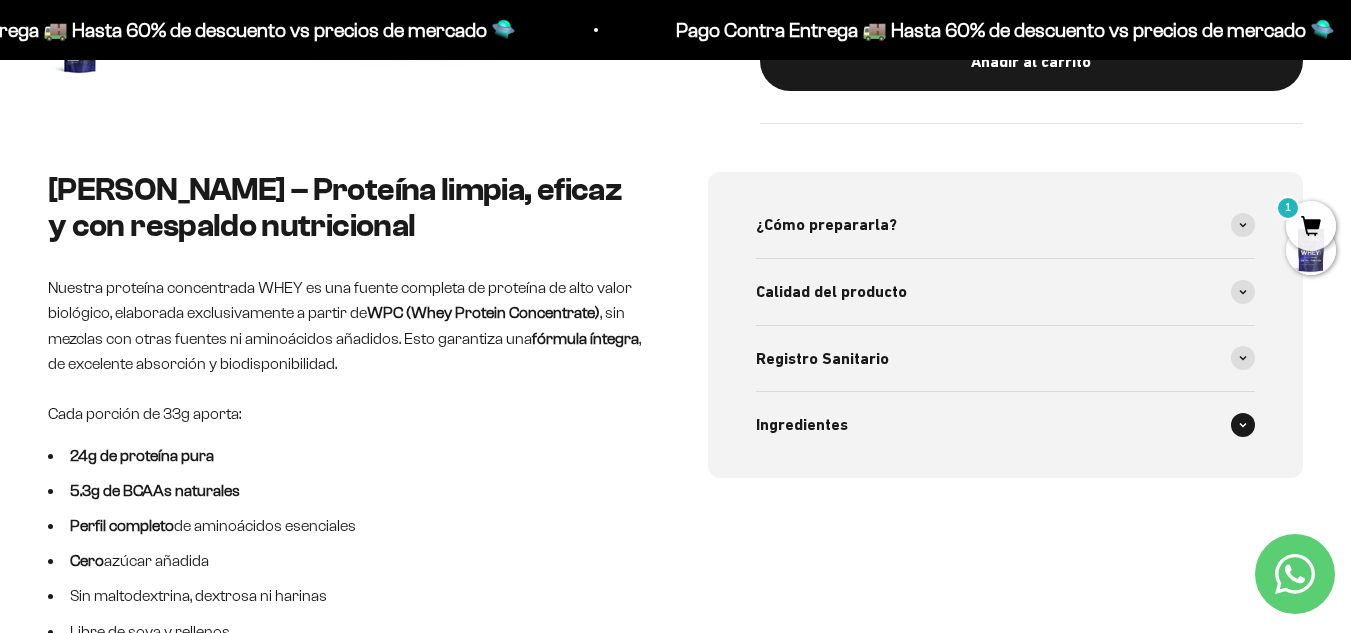 click at bounding box center (1243, 425) 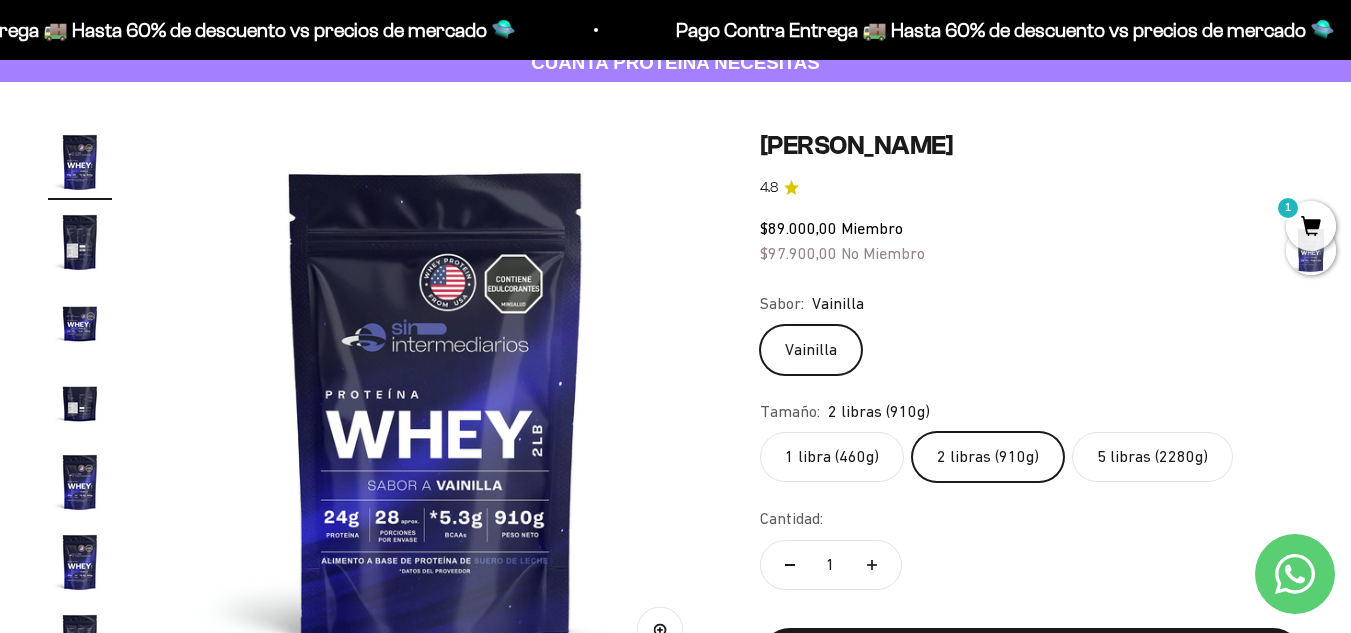 scroll, scrollTop: 0, scrollLeft: 0, axis: both 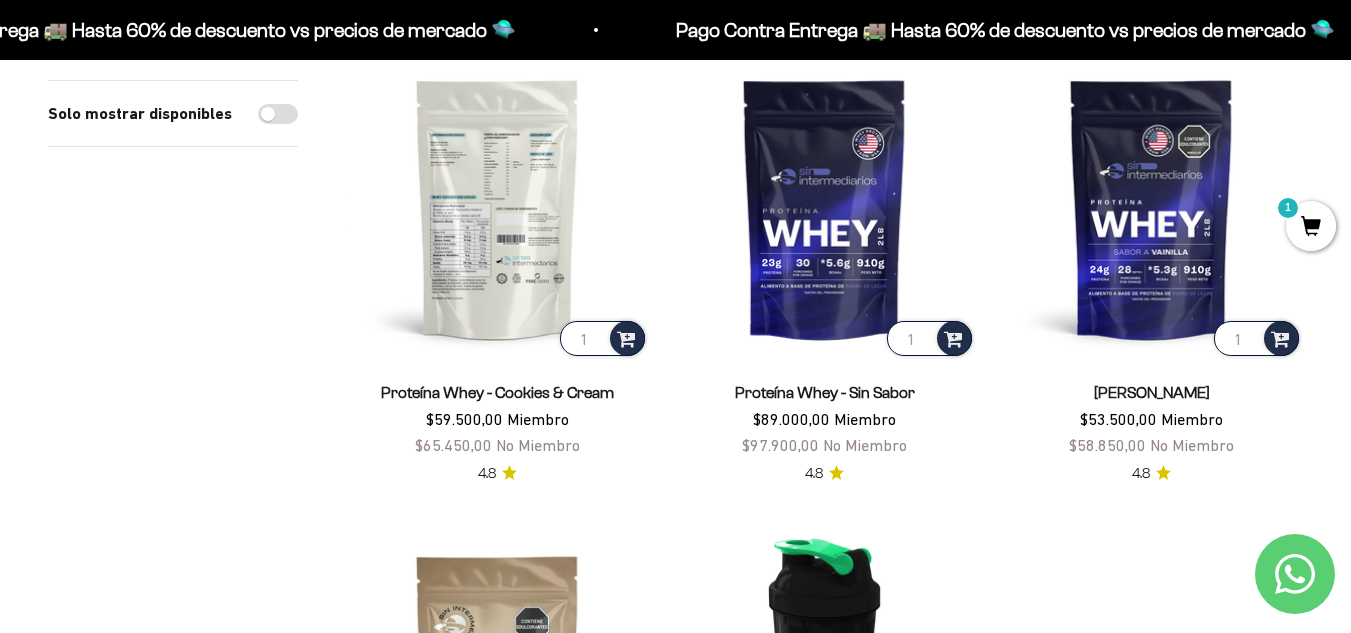 click at bounding box center [497, 208] 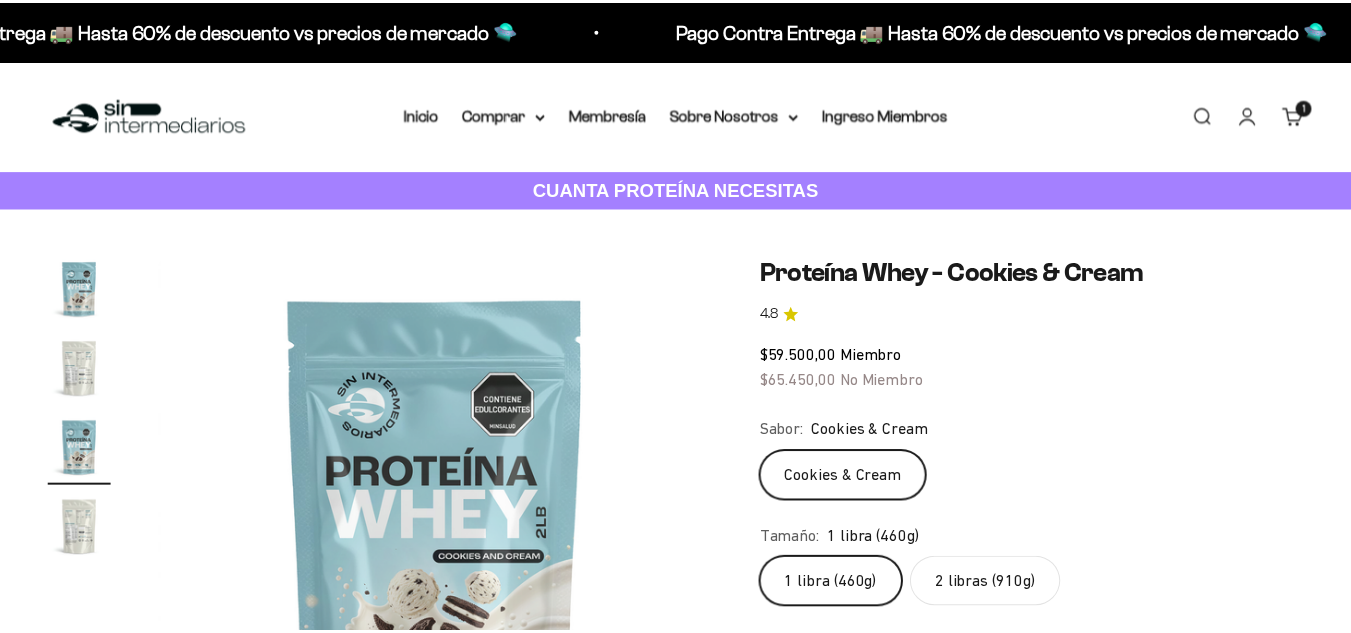 scroll, scrollTop: 0, scrollLeft: 0, axis: both 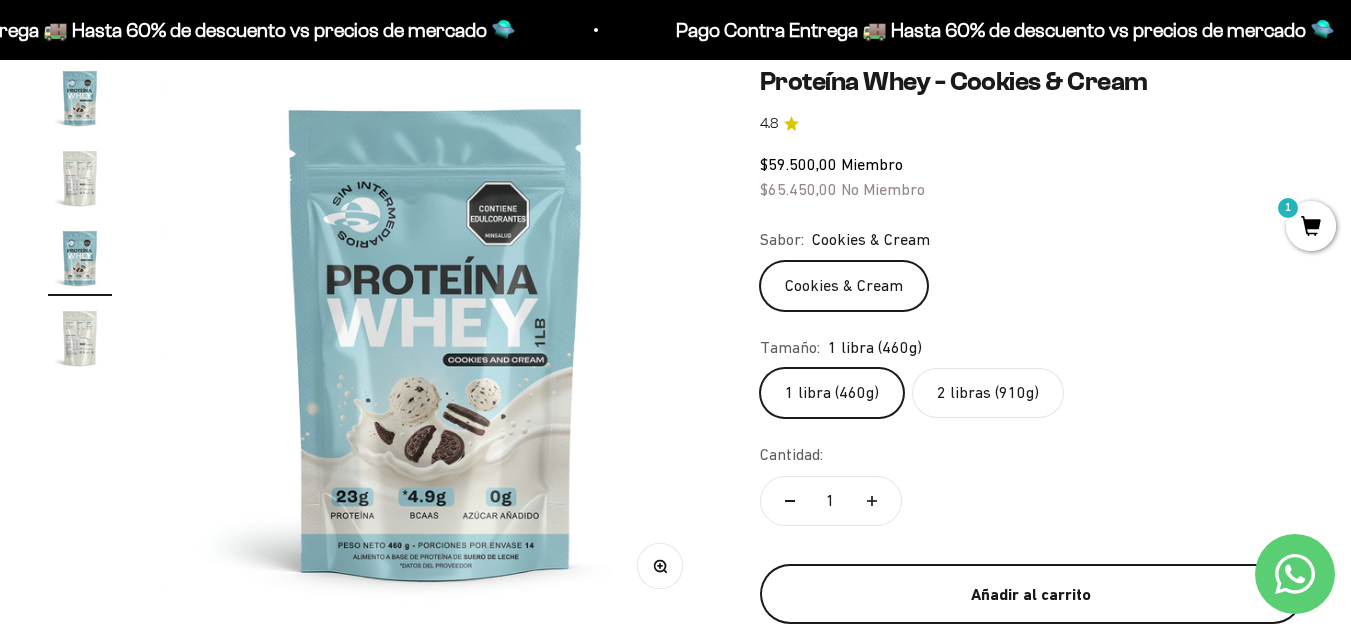 click on "Añadir al carrito" at bounding box center (1031, 594) 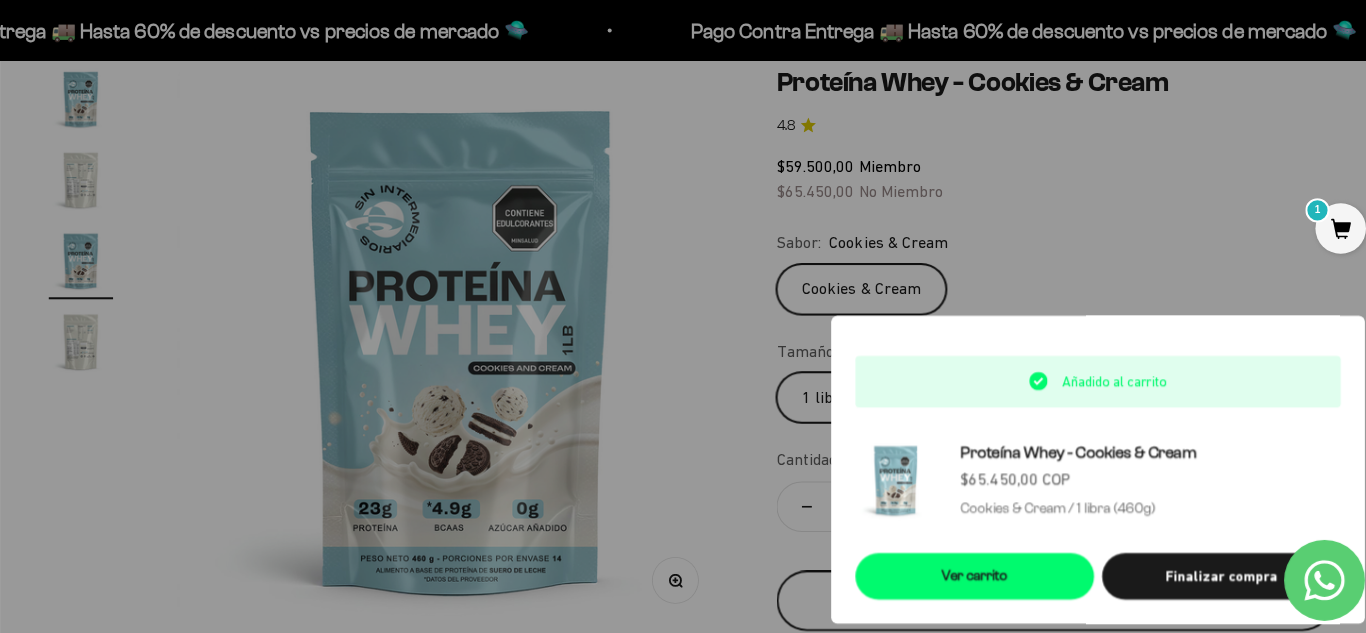 scroll, scrollTop: 0, scrollLeft: 1144, axis: horizontal 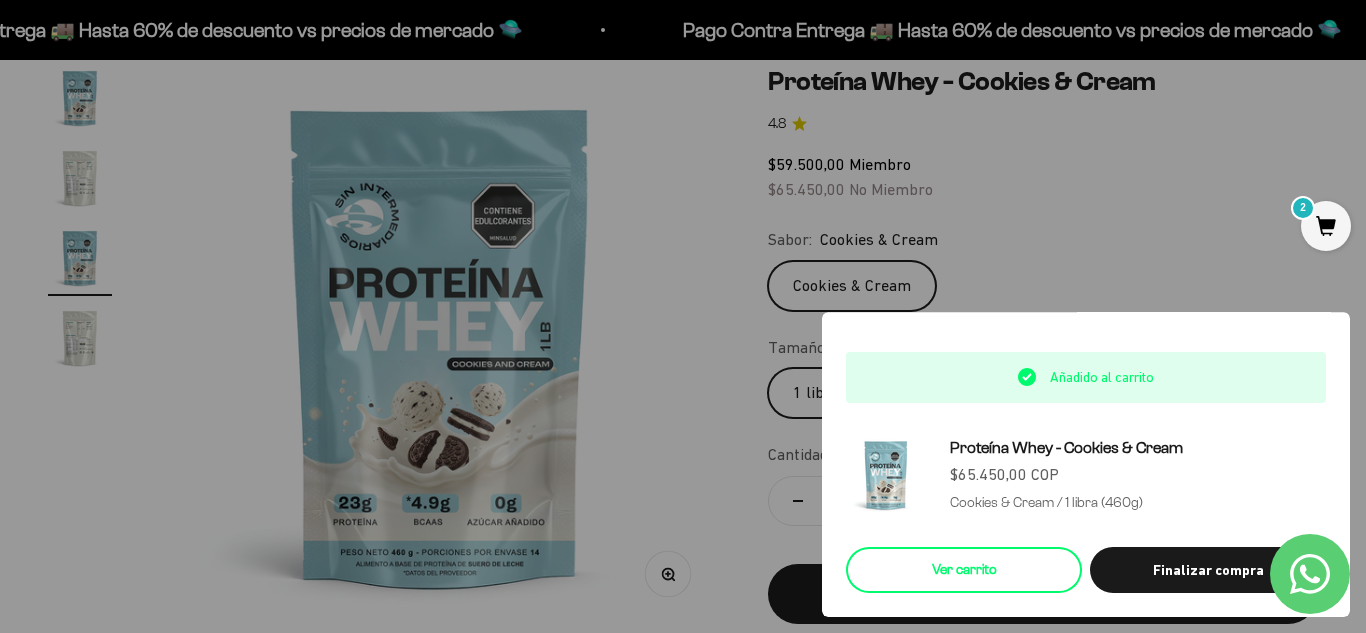 click on "Ver carrito" at bounding box center [964, 570] 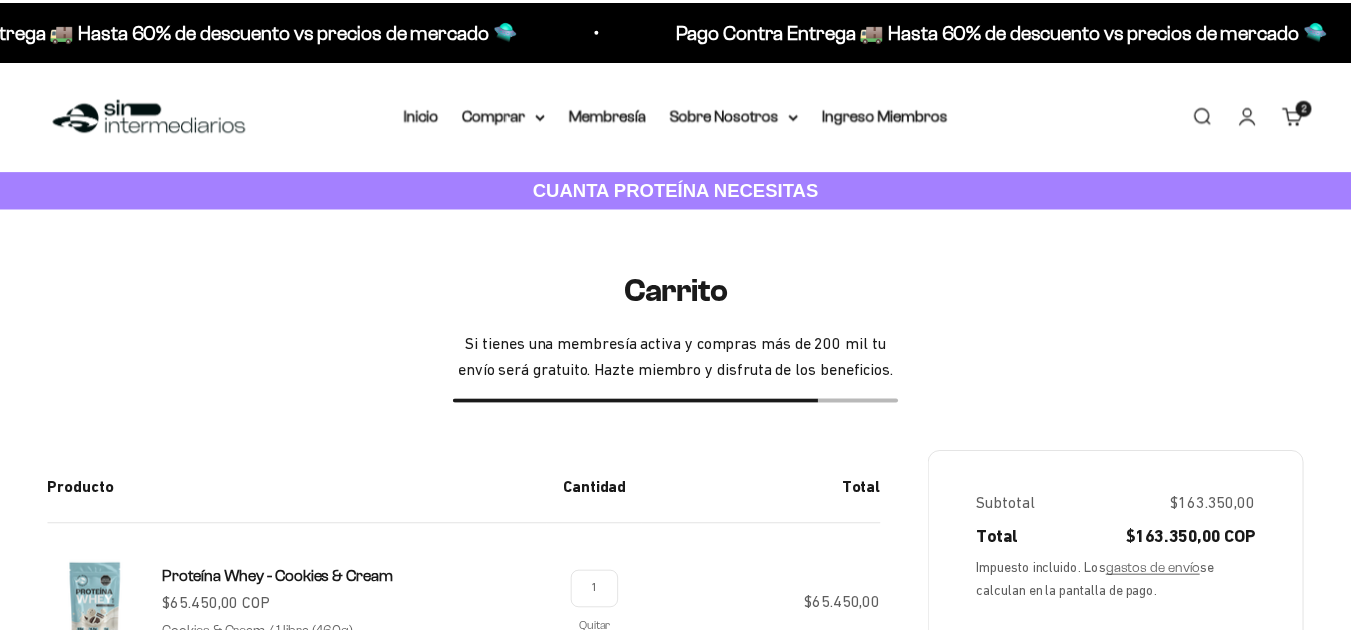 scroll, scrollTop: 0, scrollLeft: 0, axis: both 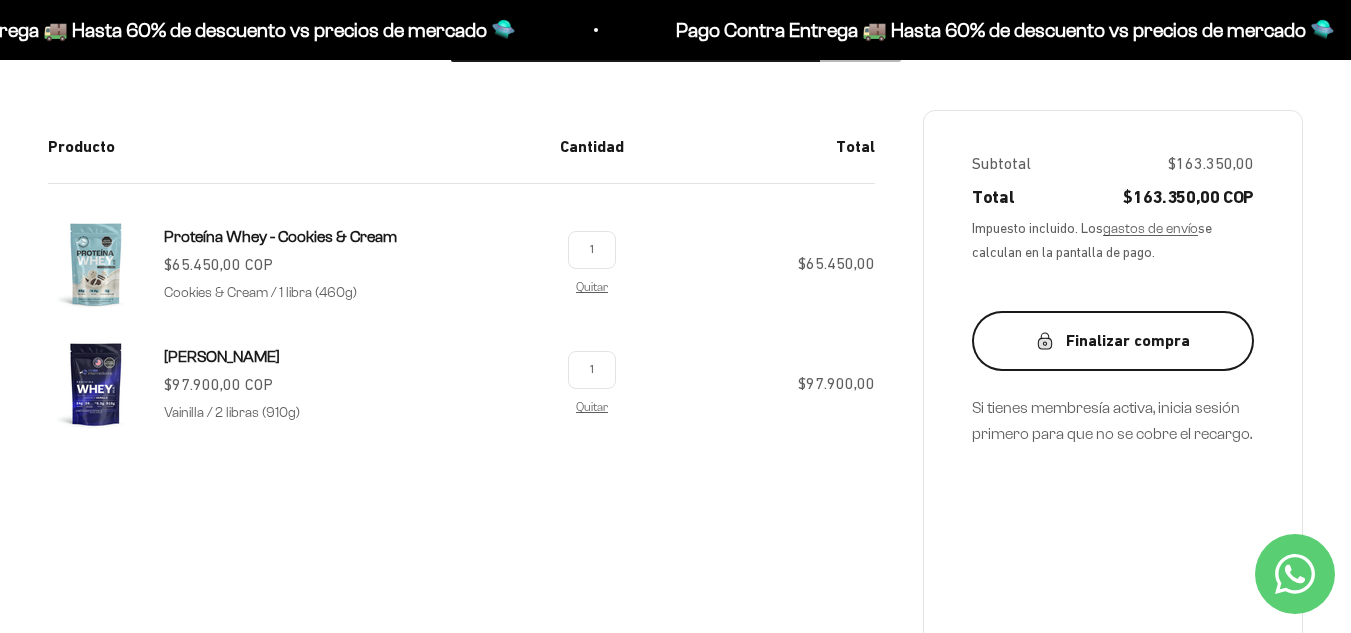 click on "Finalizar compra" at bounding box center [1113, 341] 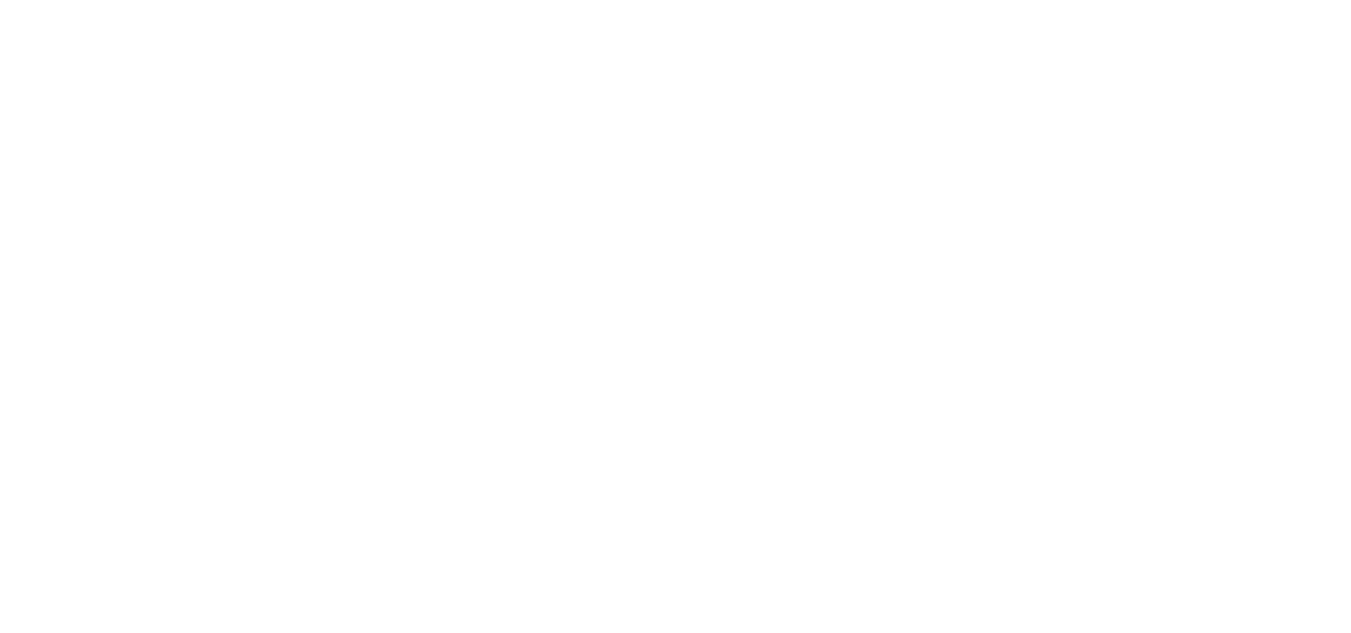 scroll, scrollTop: 0, scrollLeft: 0, axis: both 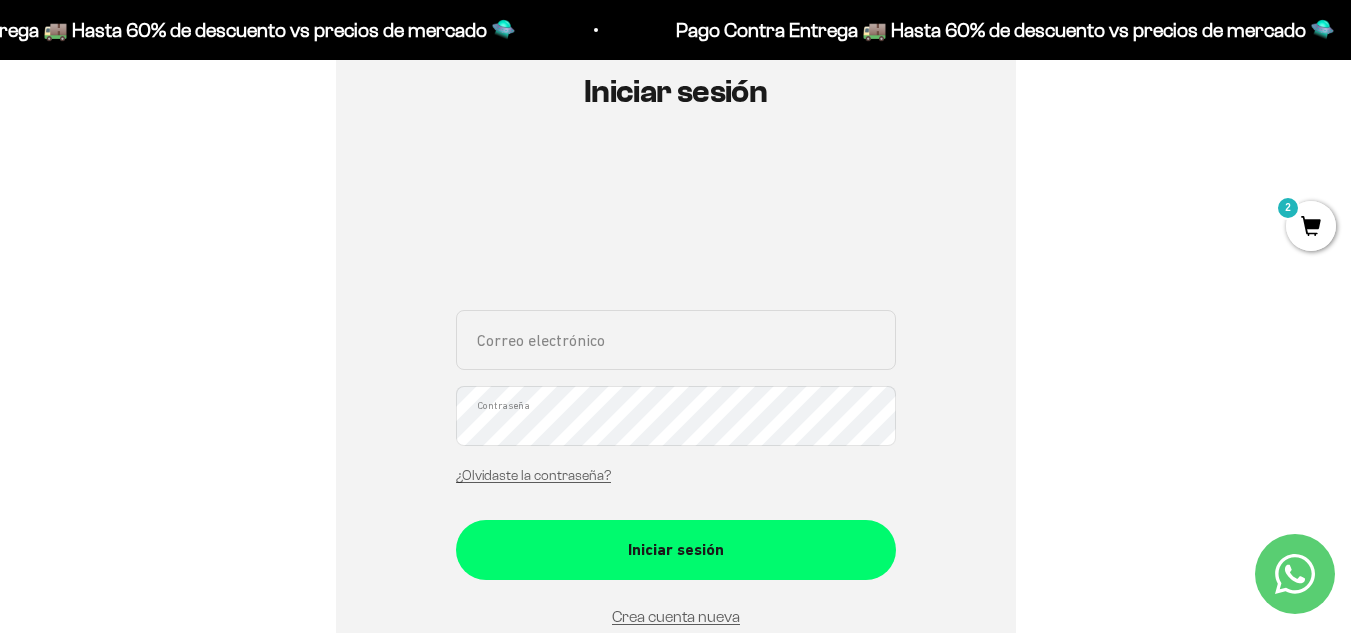 click on "Correo electrónico" at bounding box center (676, 340) 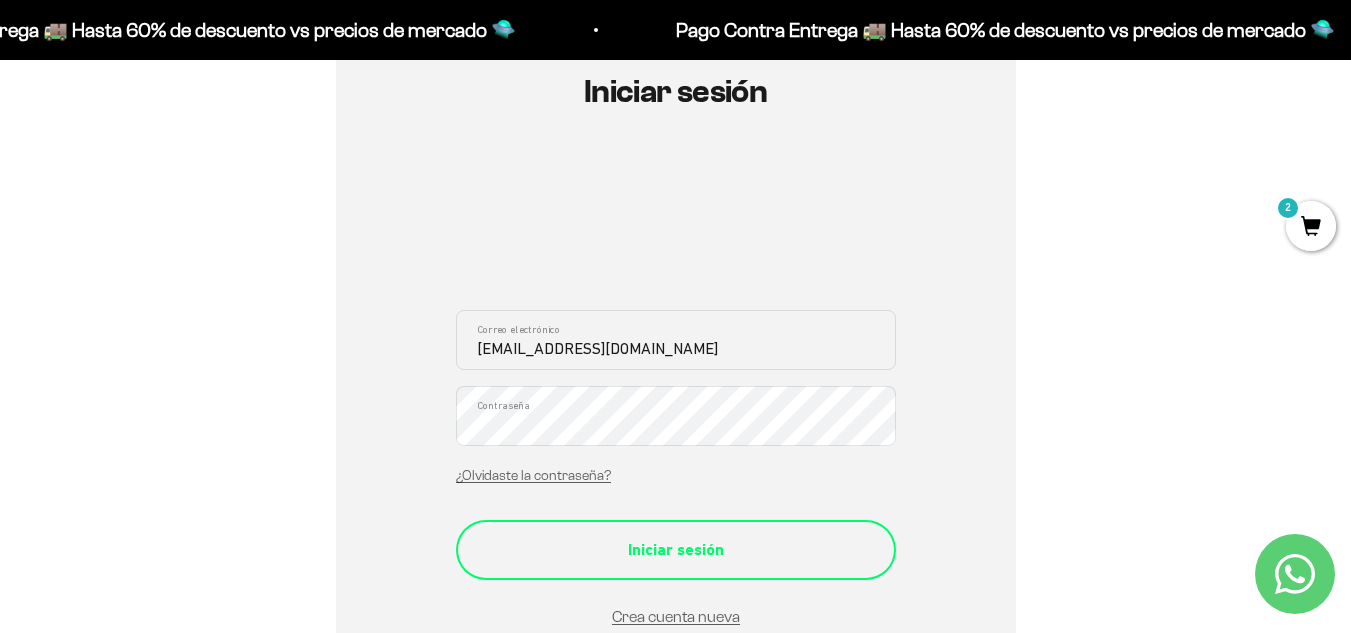 click on "Iniciar sesión" at bounding box center [676, 550] 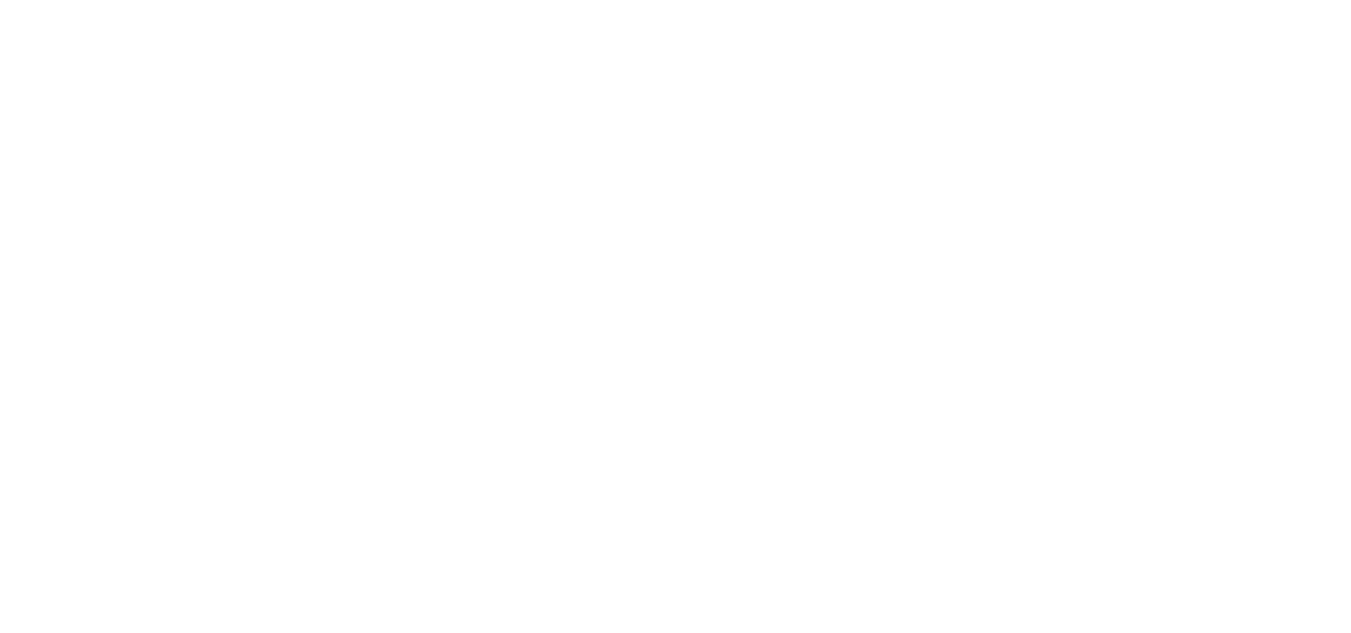 scroll, scrollTop: 0, scrollLeft: 0, axis: both 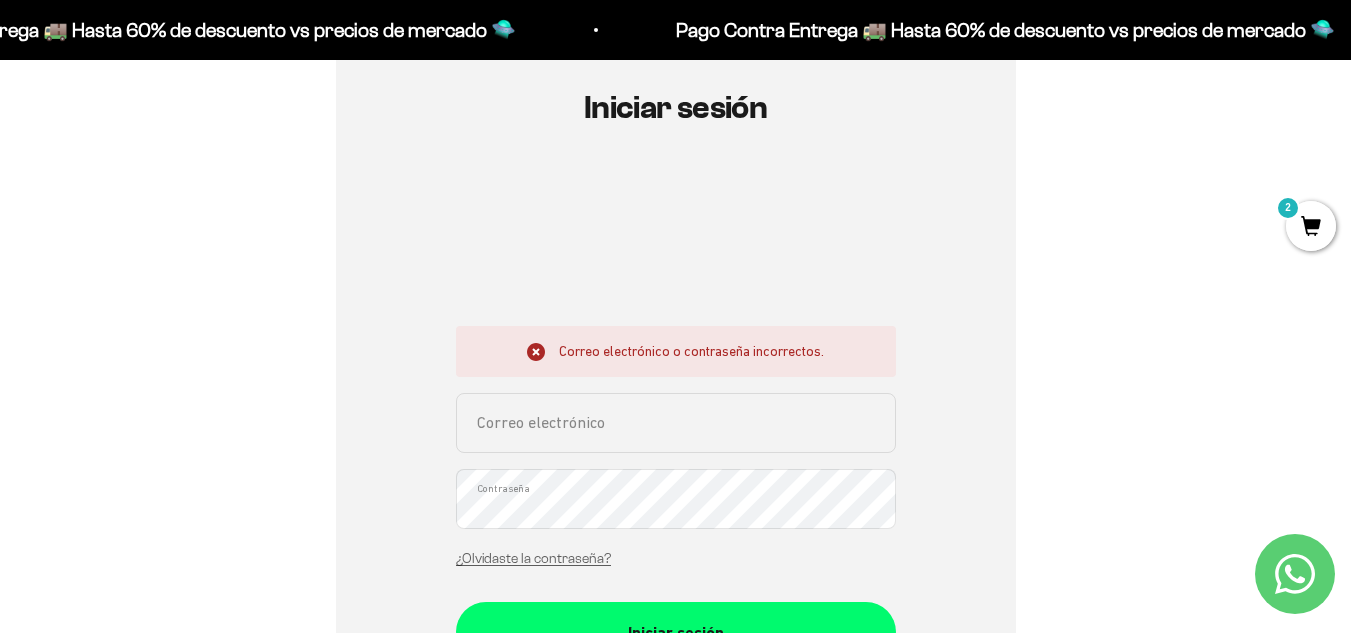 click on "Correo electrónico" at bounding box center (676, 423) 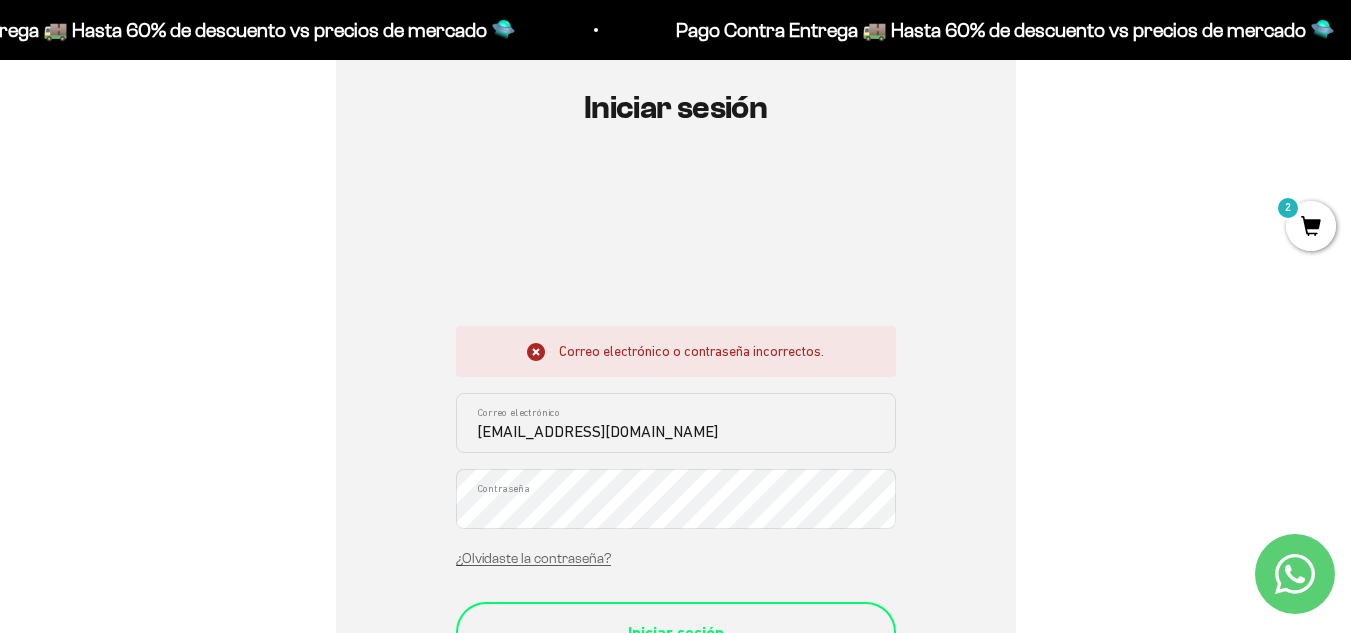 click on "Iniciar sesión" at bounding box center [676, 632] 